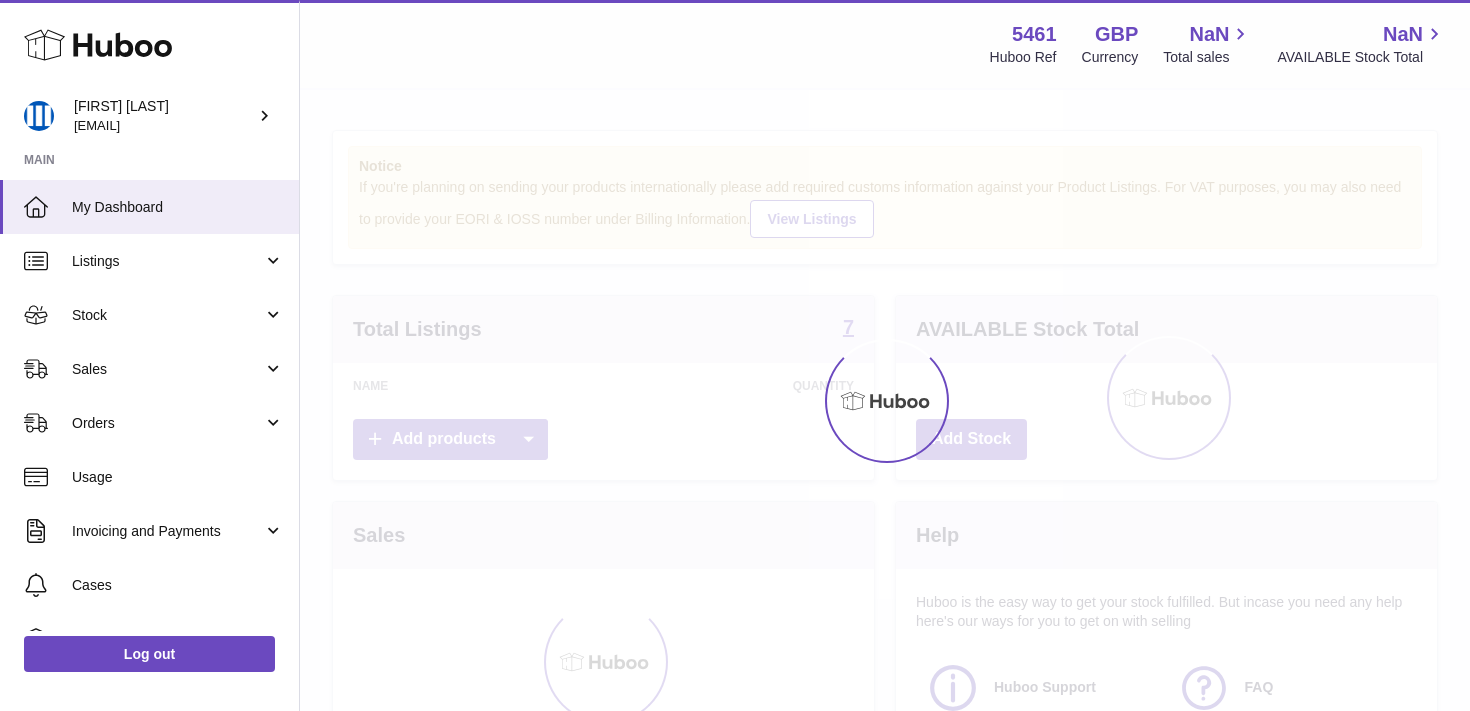 scroll, scrollTop: 0, scrollLeft: 0, axis: both 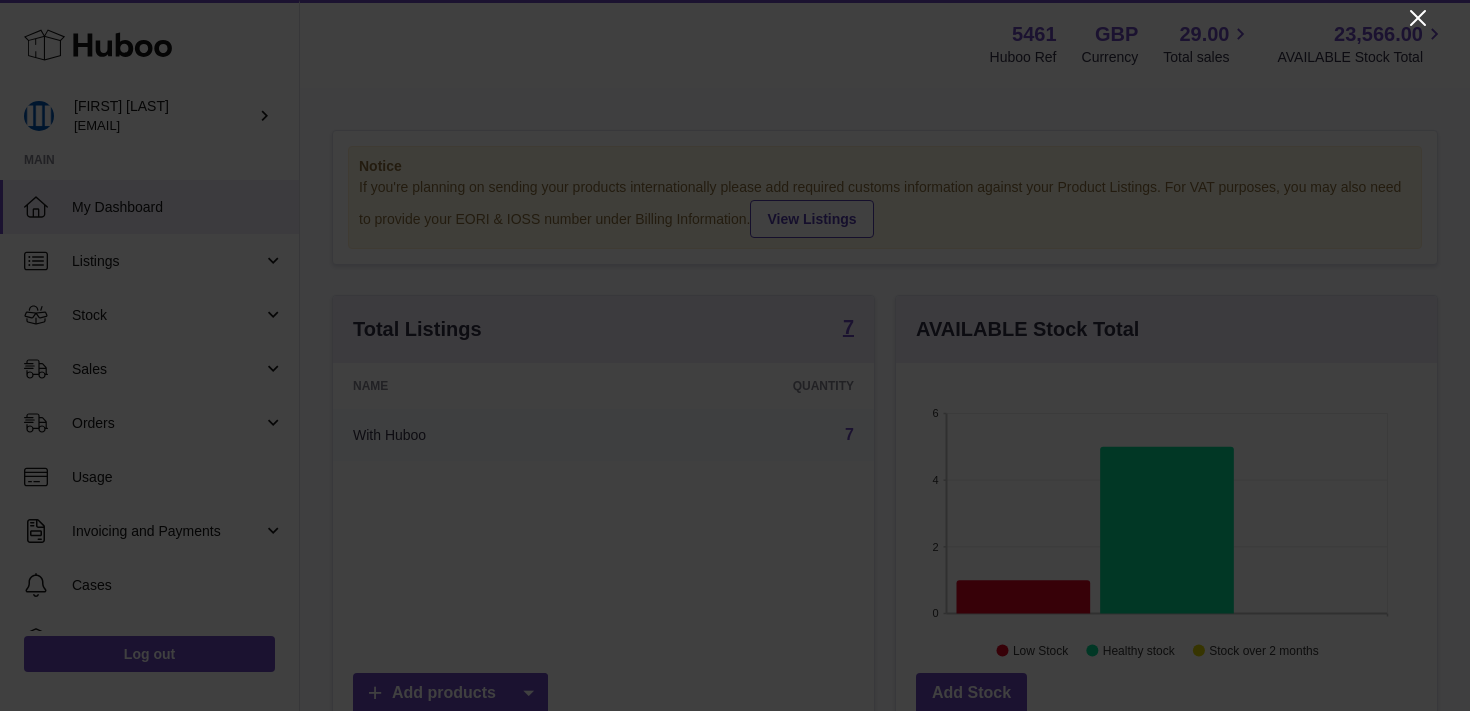 click 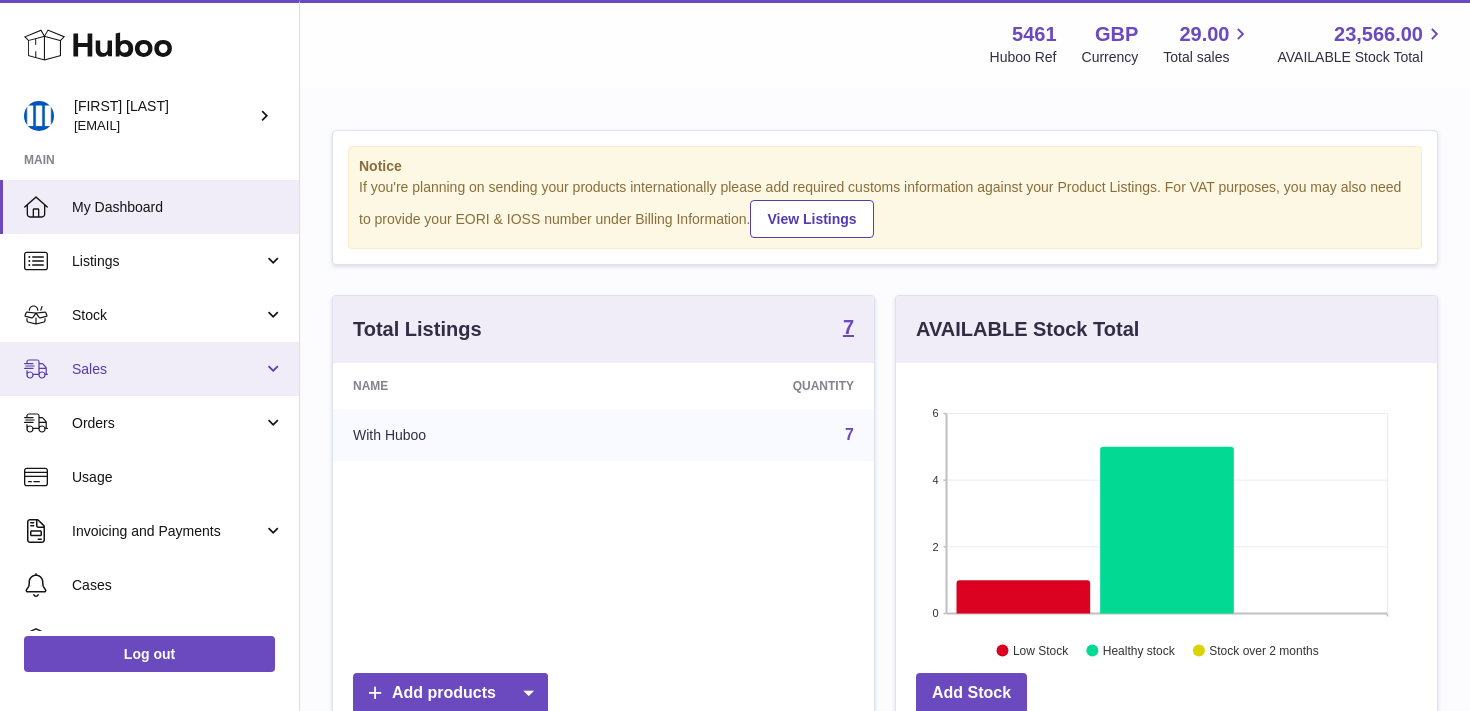 click on "Sales" at bounding box center (149, 369) 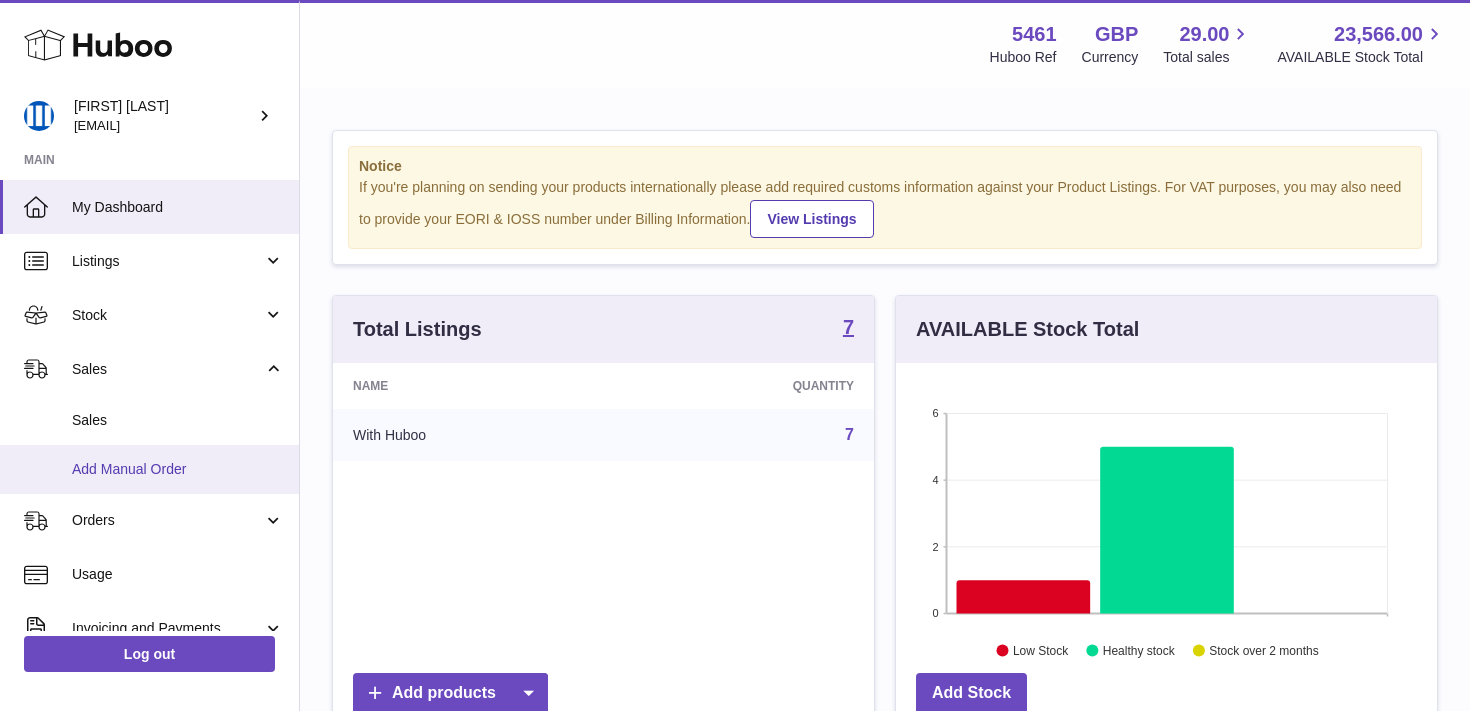 click on "Add Manual Order" at bounding box center (149, 469) 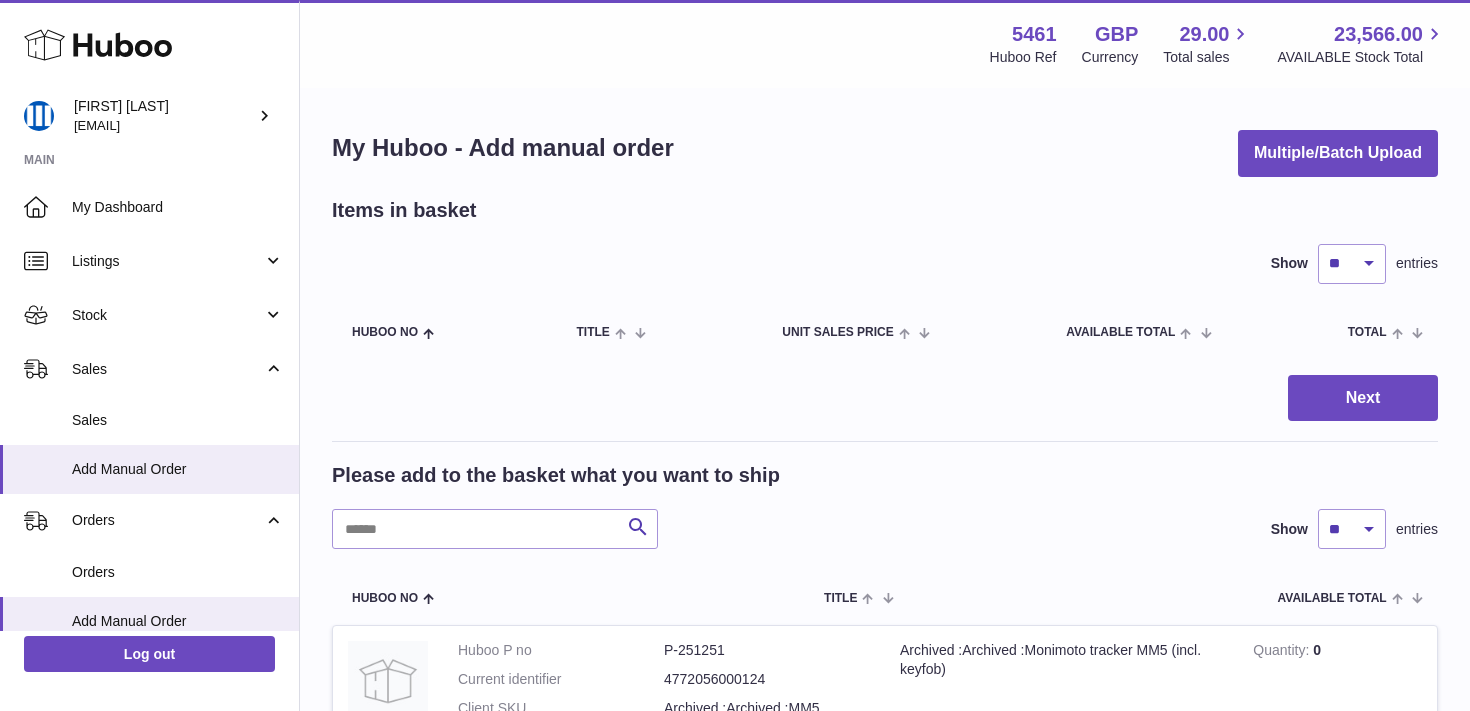 scroll, scrollTop: 0, scrollLeft: 0, axis: both 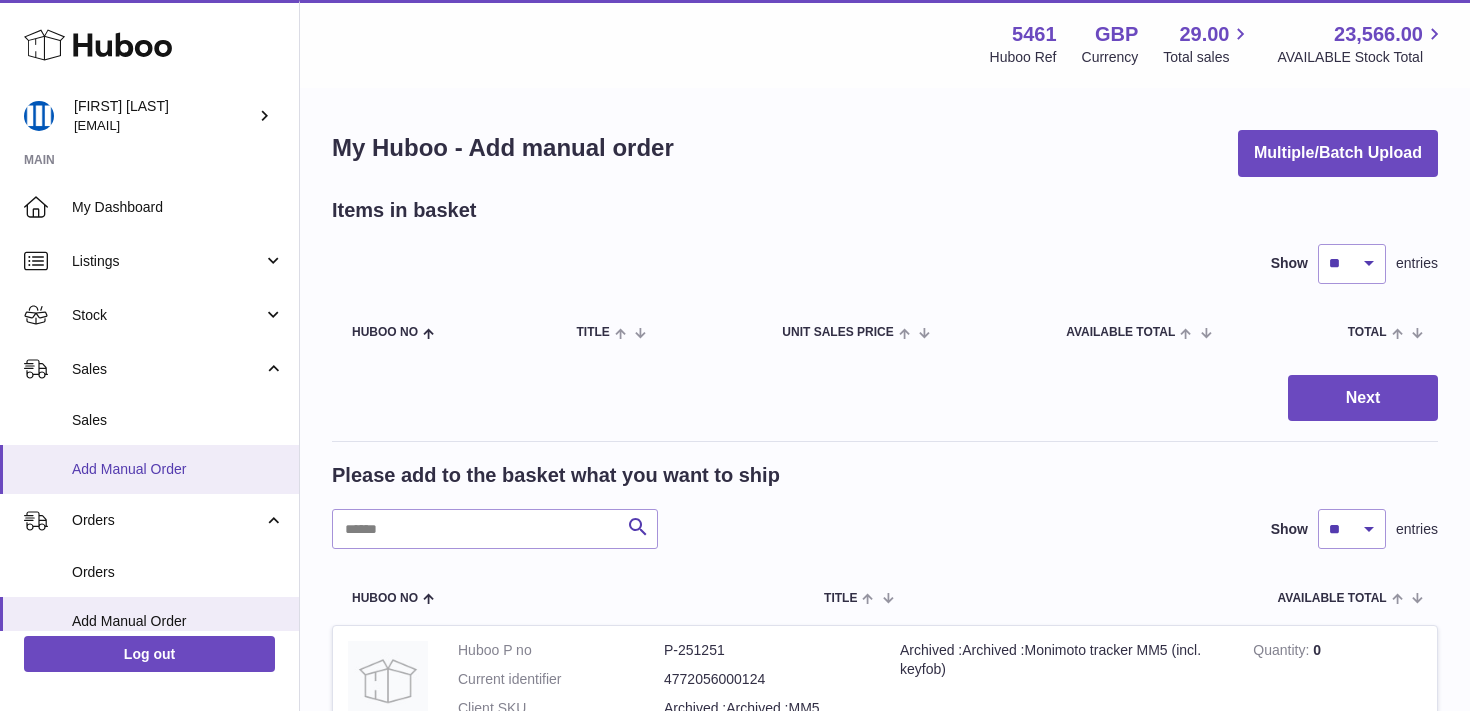 click on "Add Manual Order" at bounding box center [178, 469] 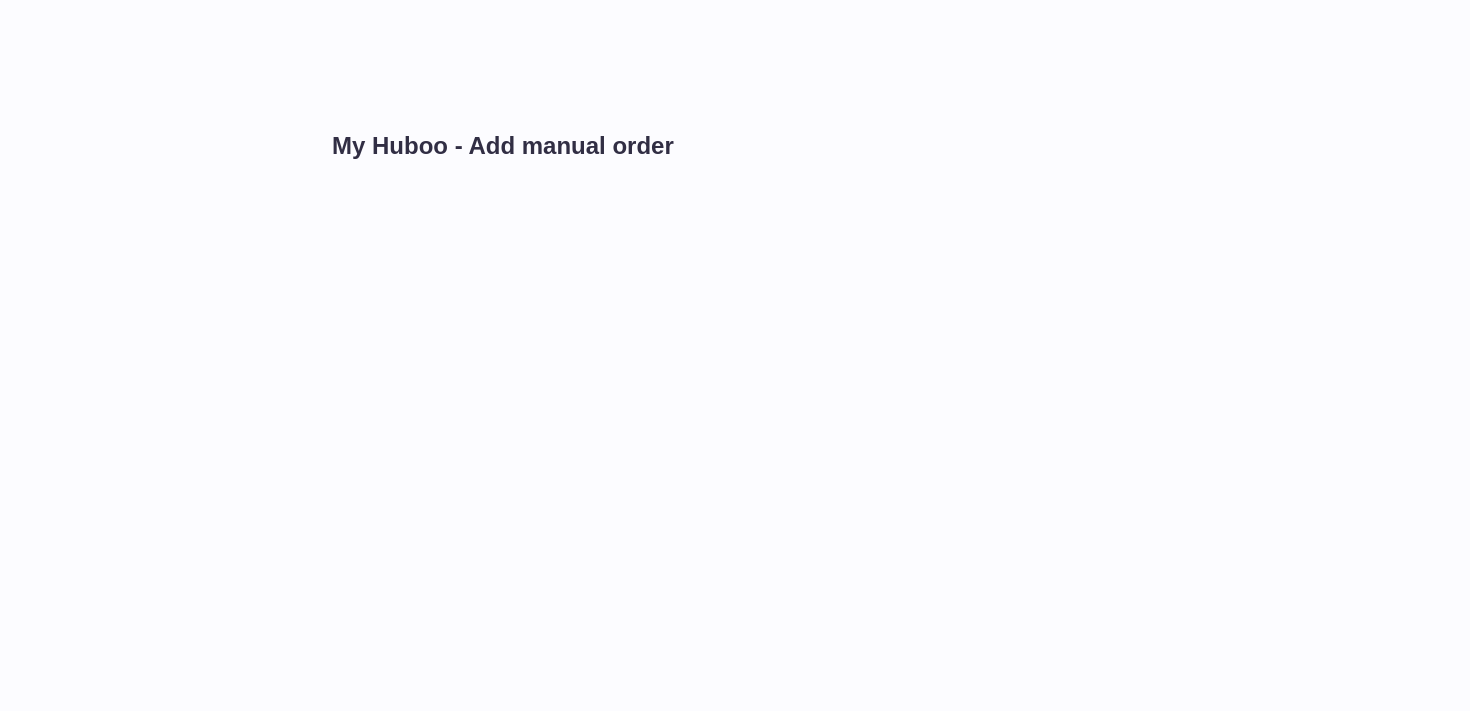 scroll, scrollTop: 0, scrollLeft: 0, axis: both 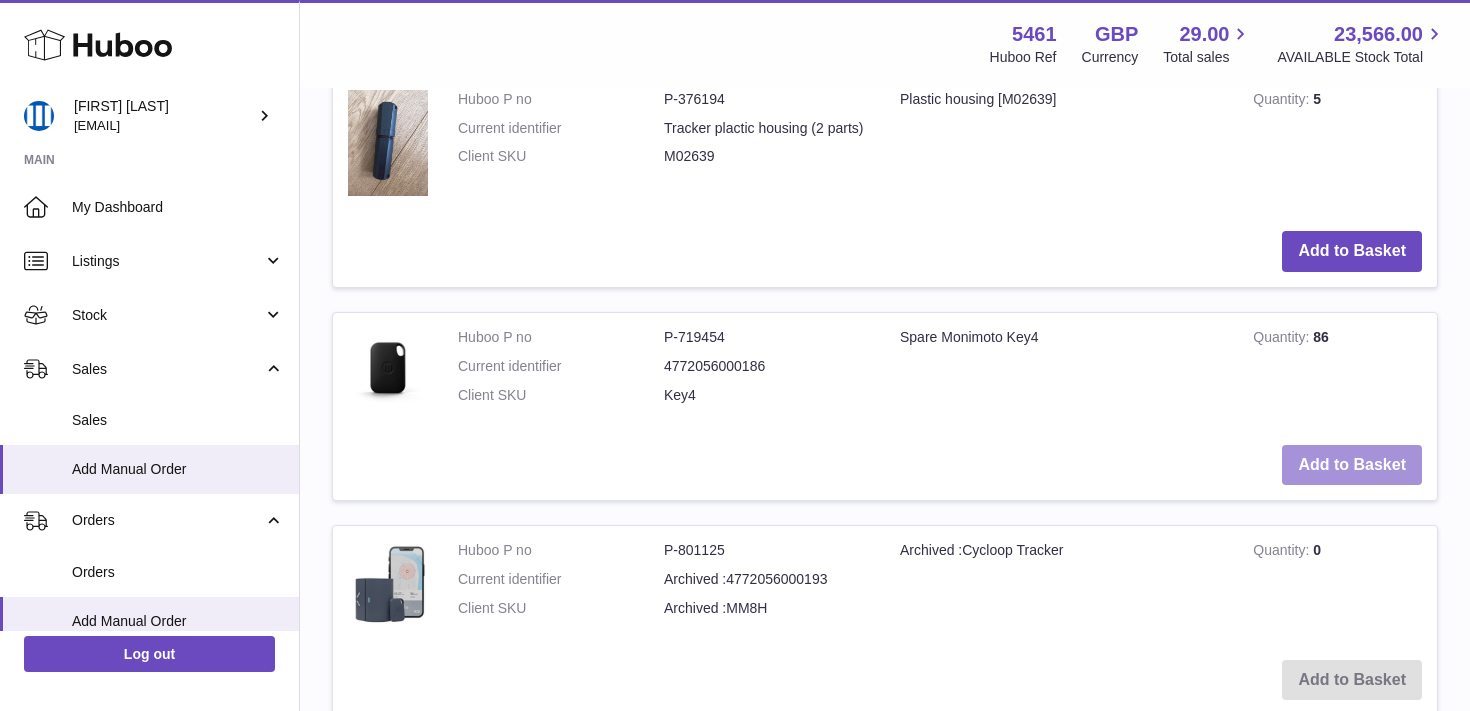 click on "Add to Basket" at bounding box center [1352, 465] 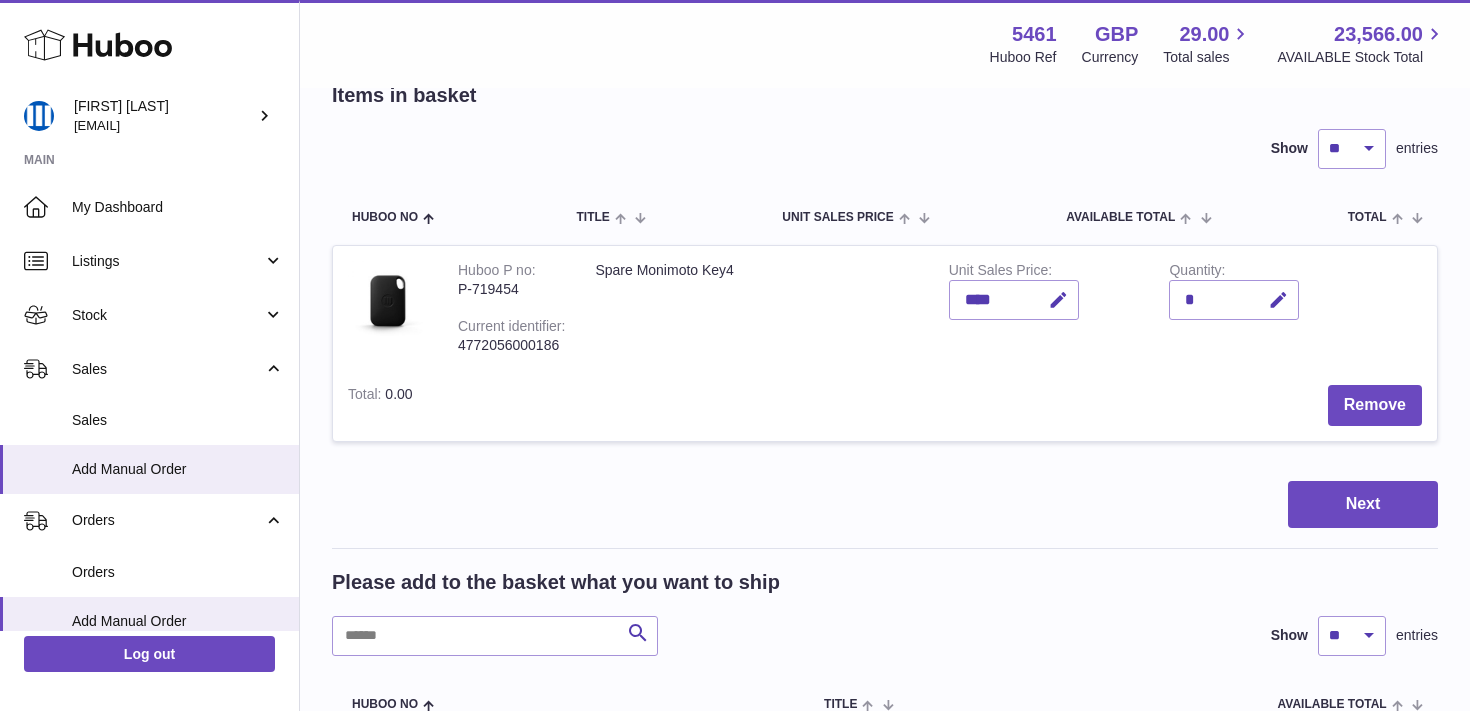 scroll, scrollTop: 0, scrollLeft: 0, axis: both 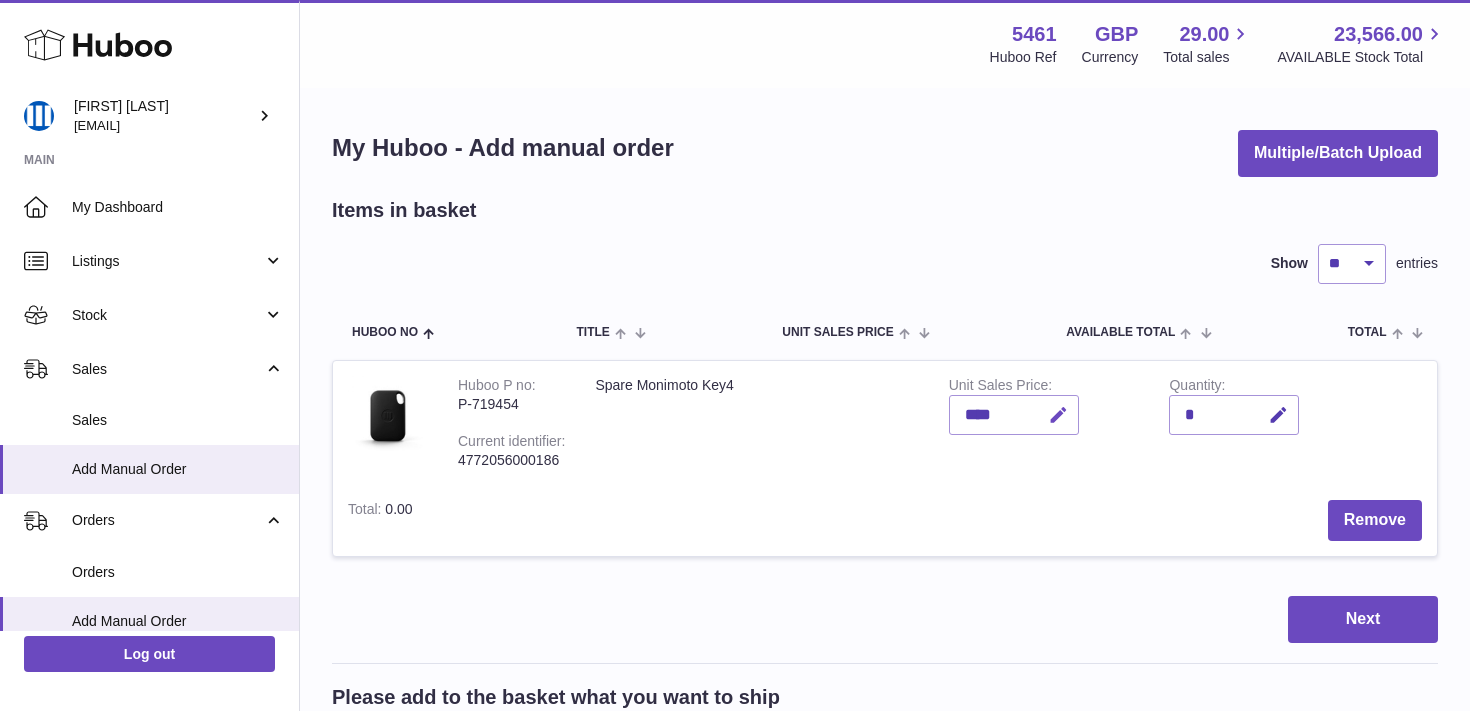 click at bounding box center [1055, 415] 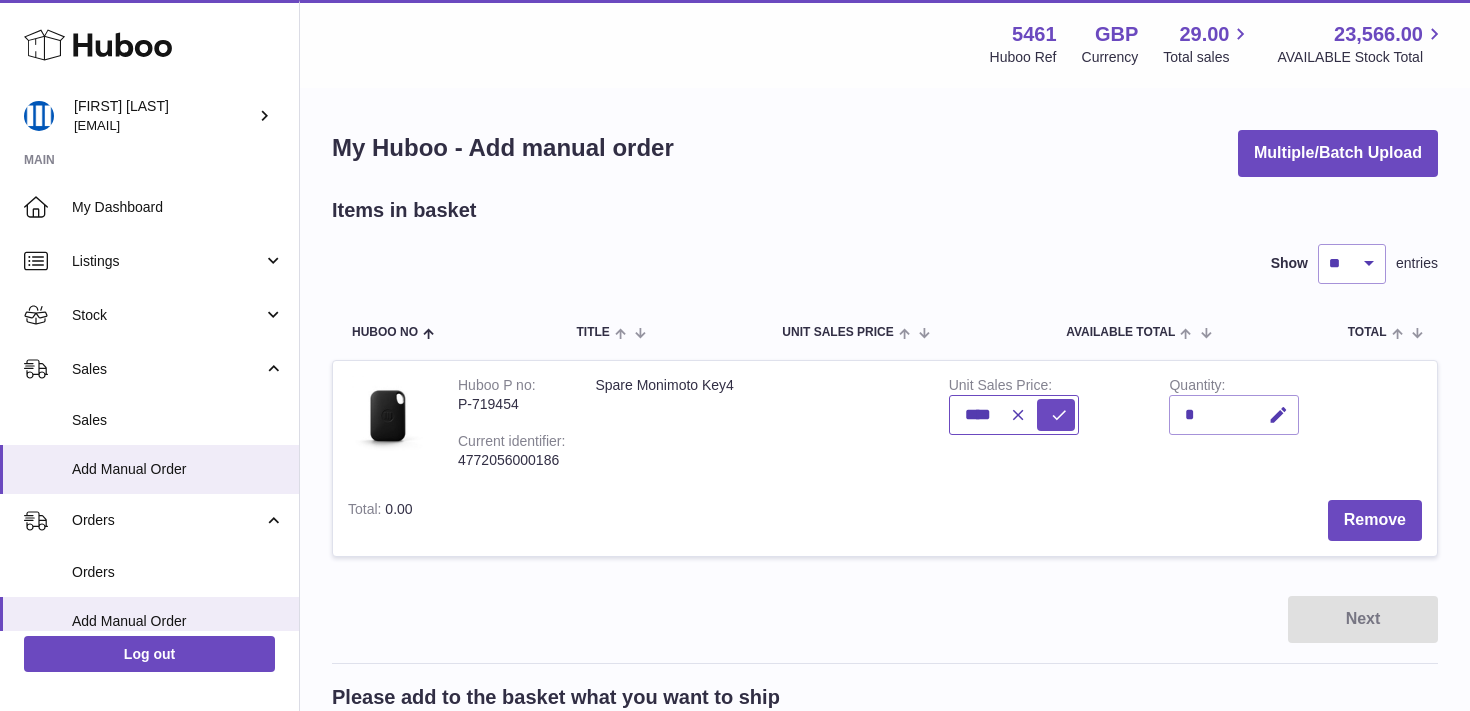 drag, startPoint x: 939, startPoint y: 408, endPoint x: 922, endPoint y: 408, distance: 17 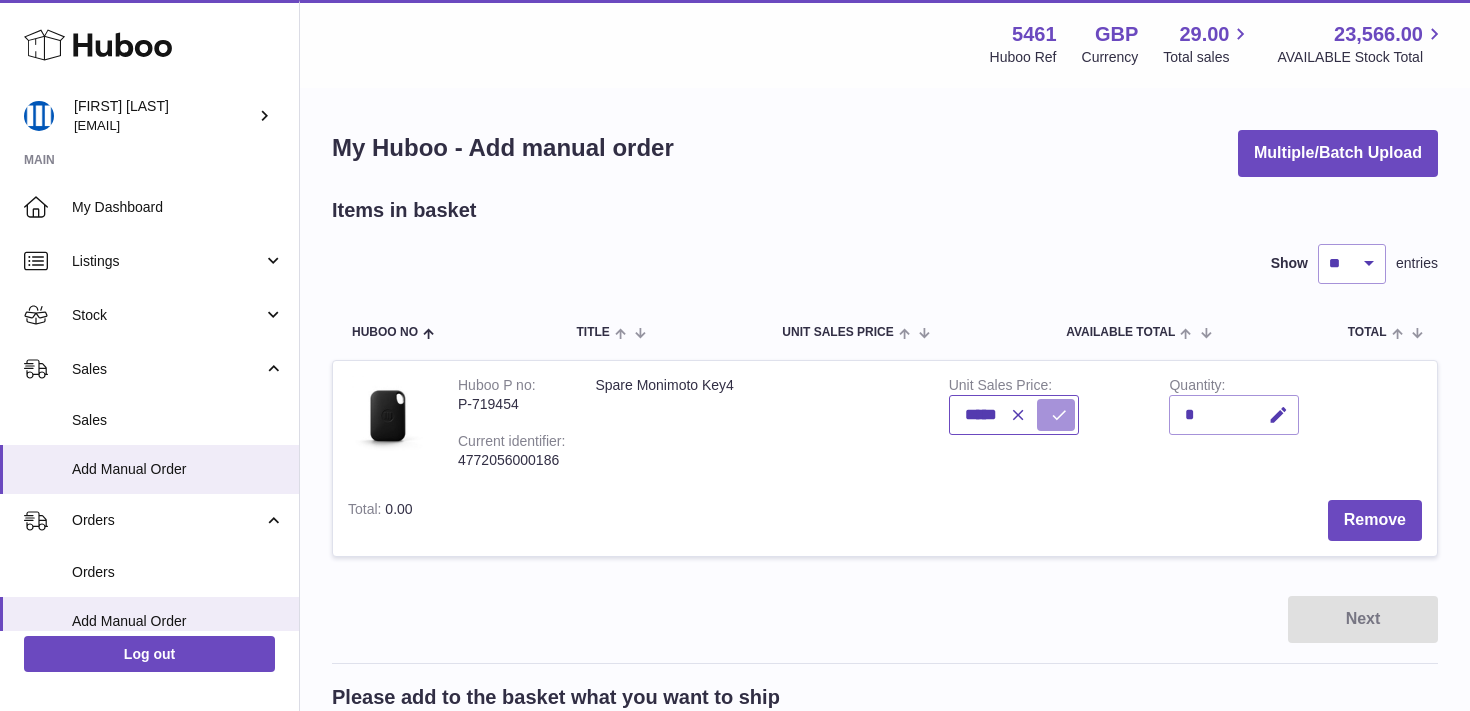 type on "*****" 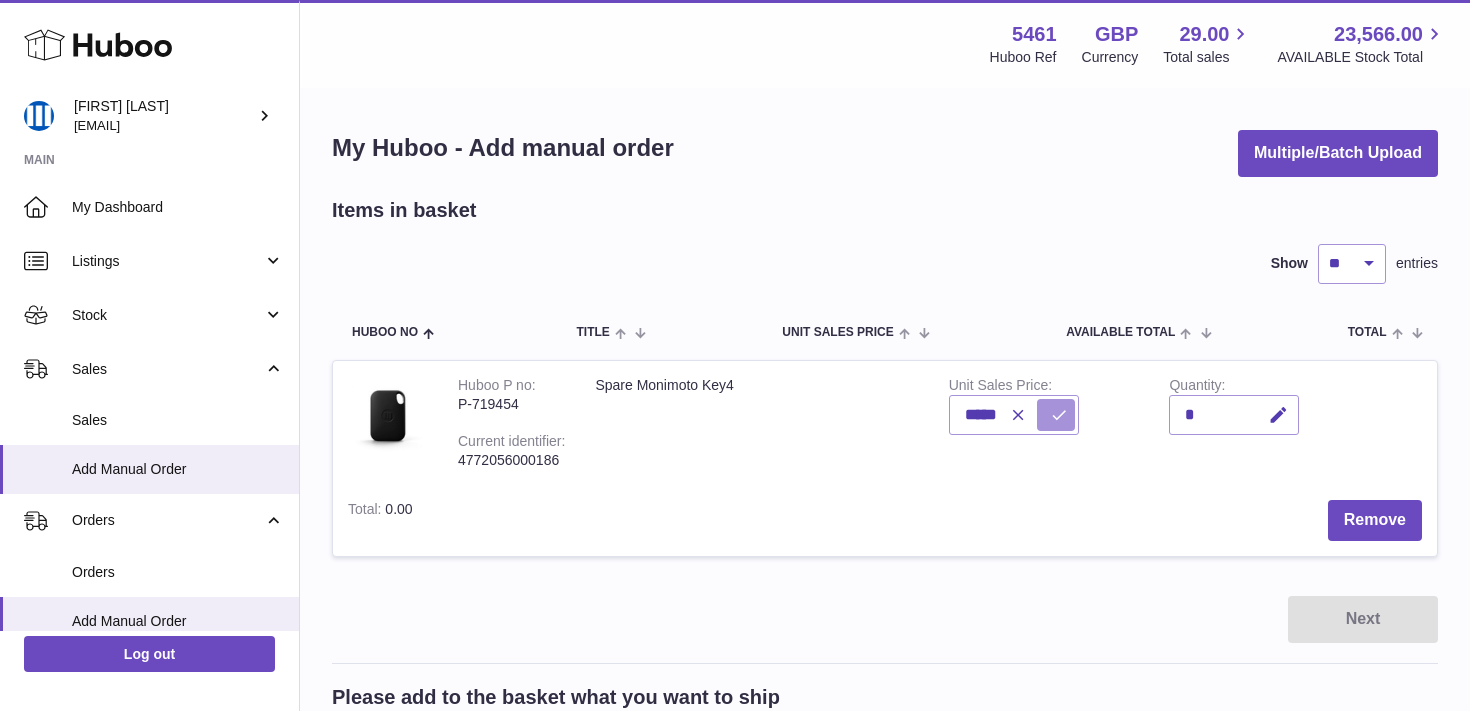 click at bounding box center [1056, 415] 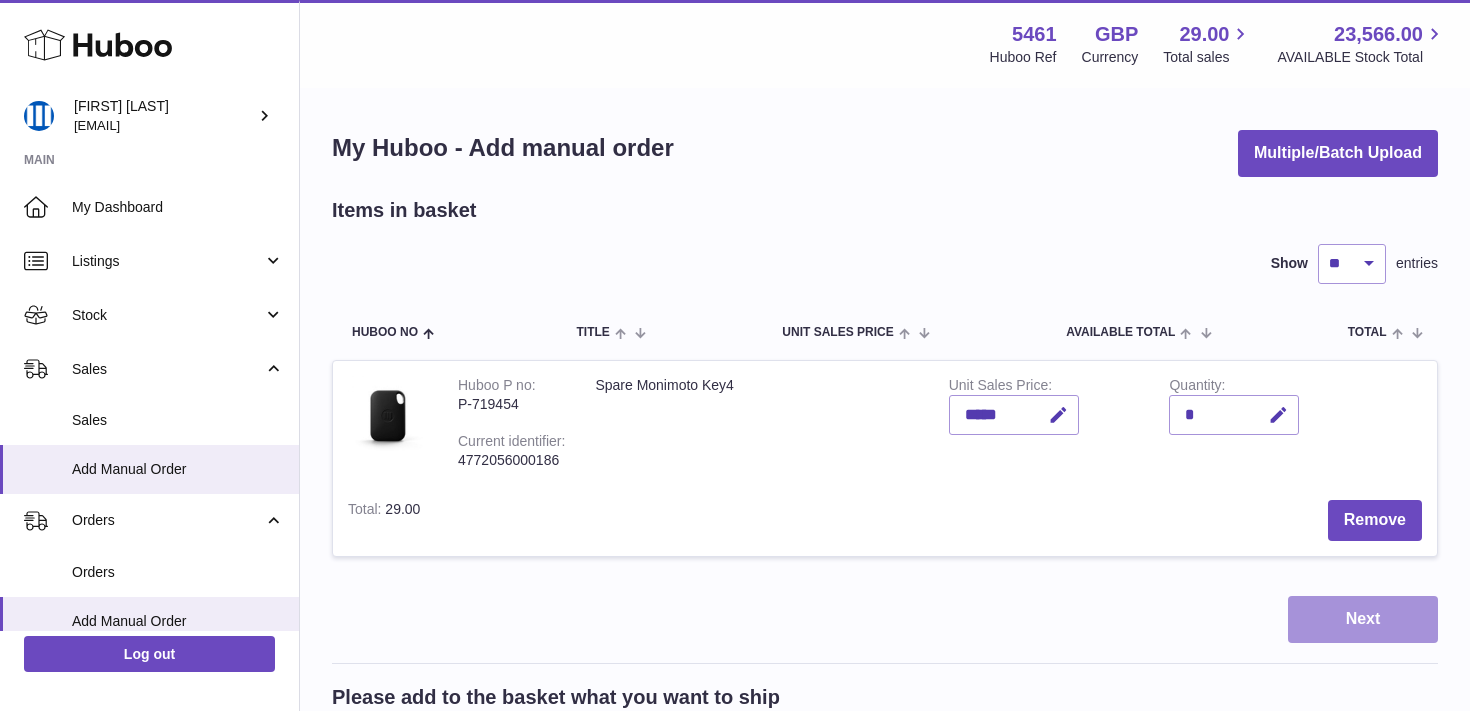 click on "Next" at bounding box center (1363, 619) 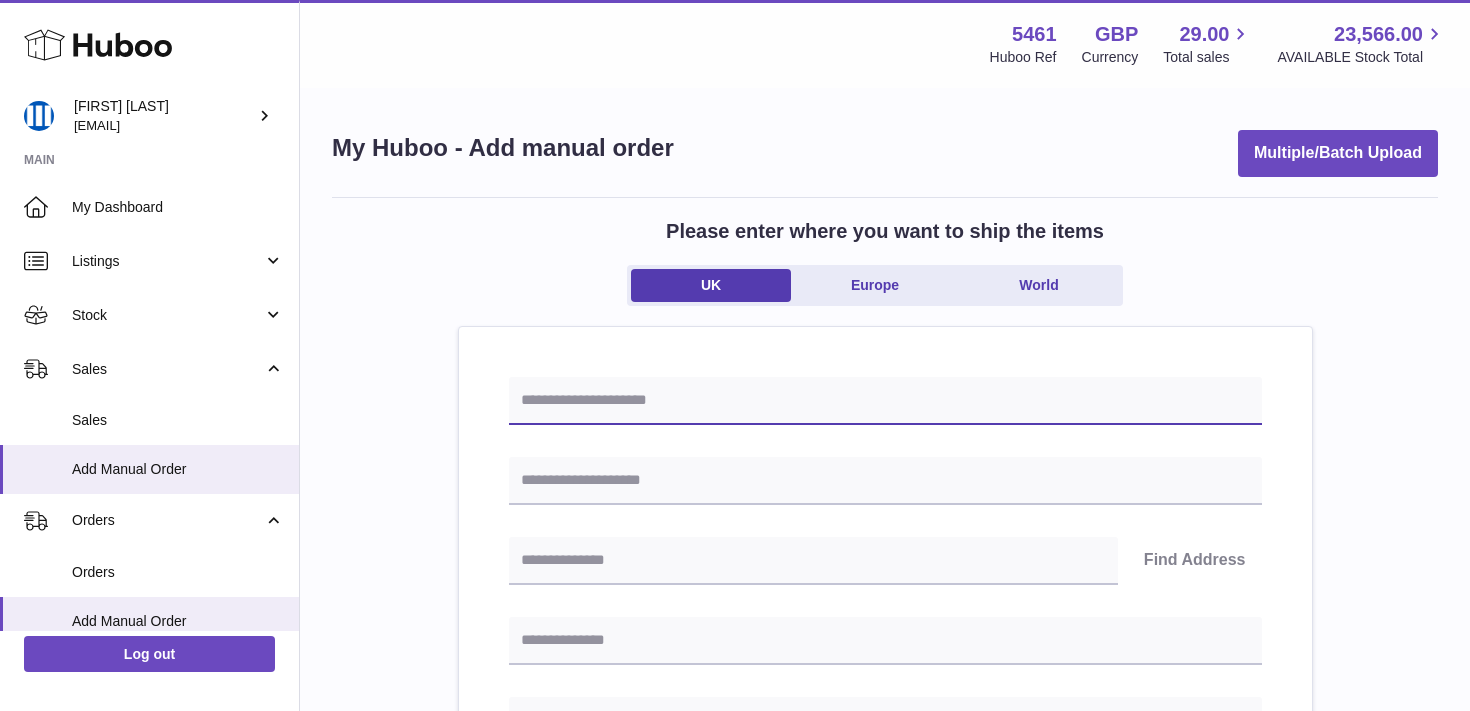 click at bounding box center [885, 401] 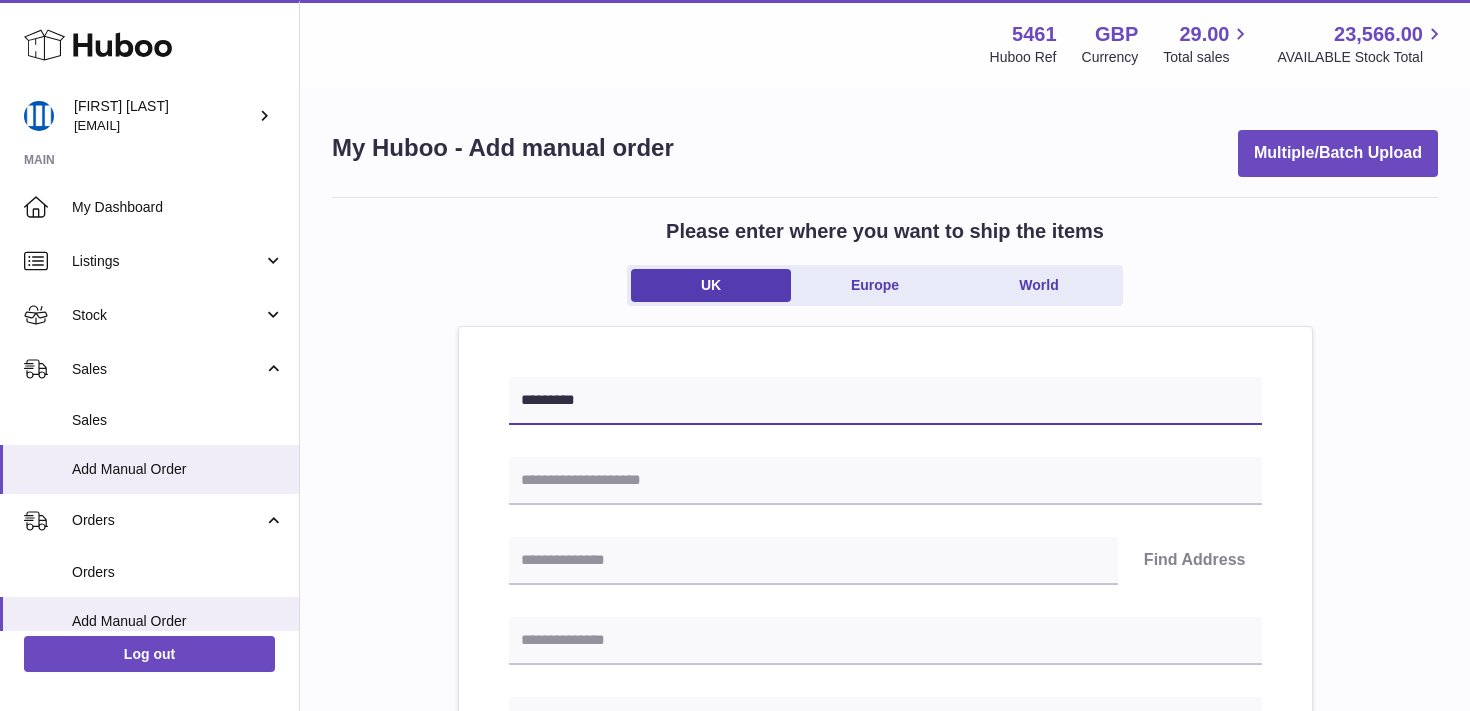 type on "*********" 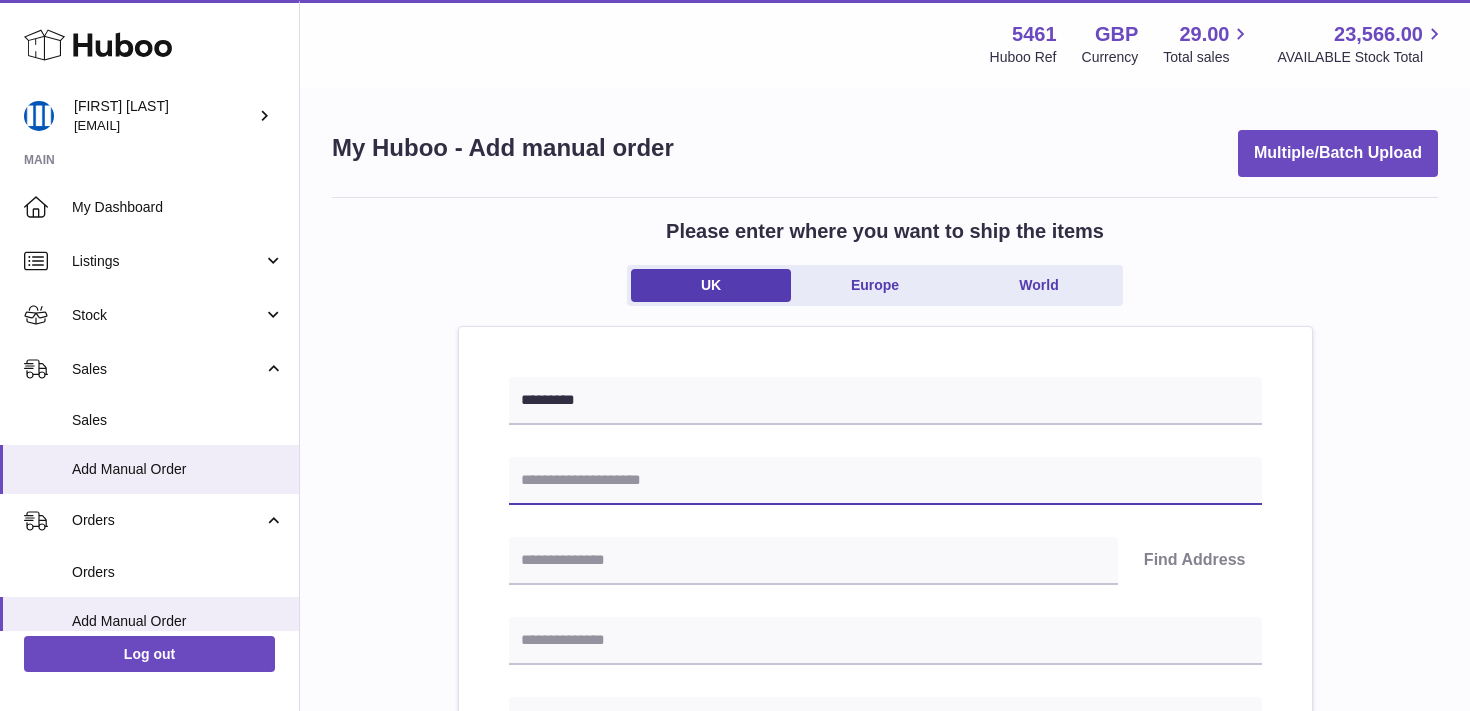 click at bounding box center (885, 481) 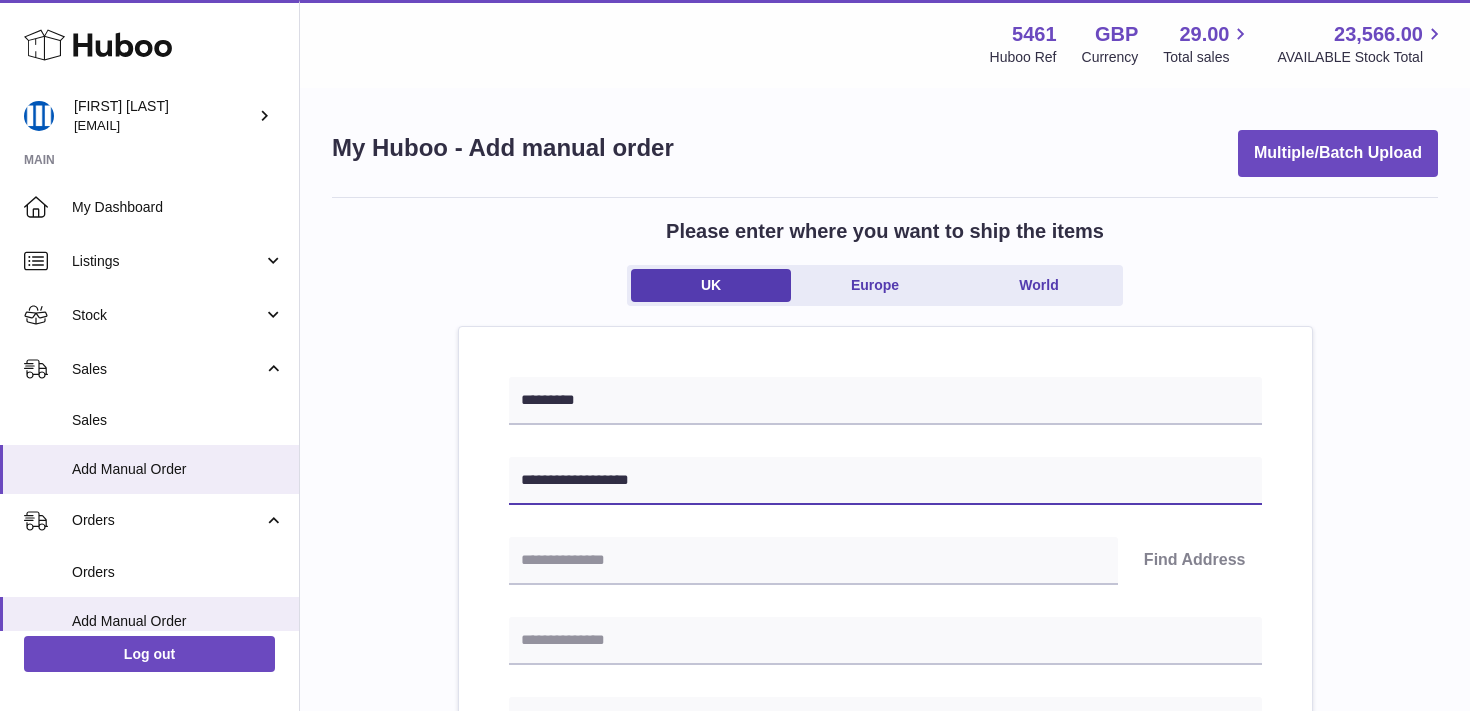 type on "**********" 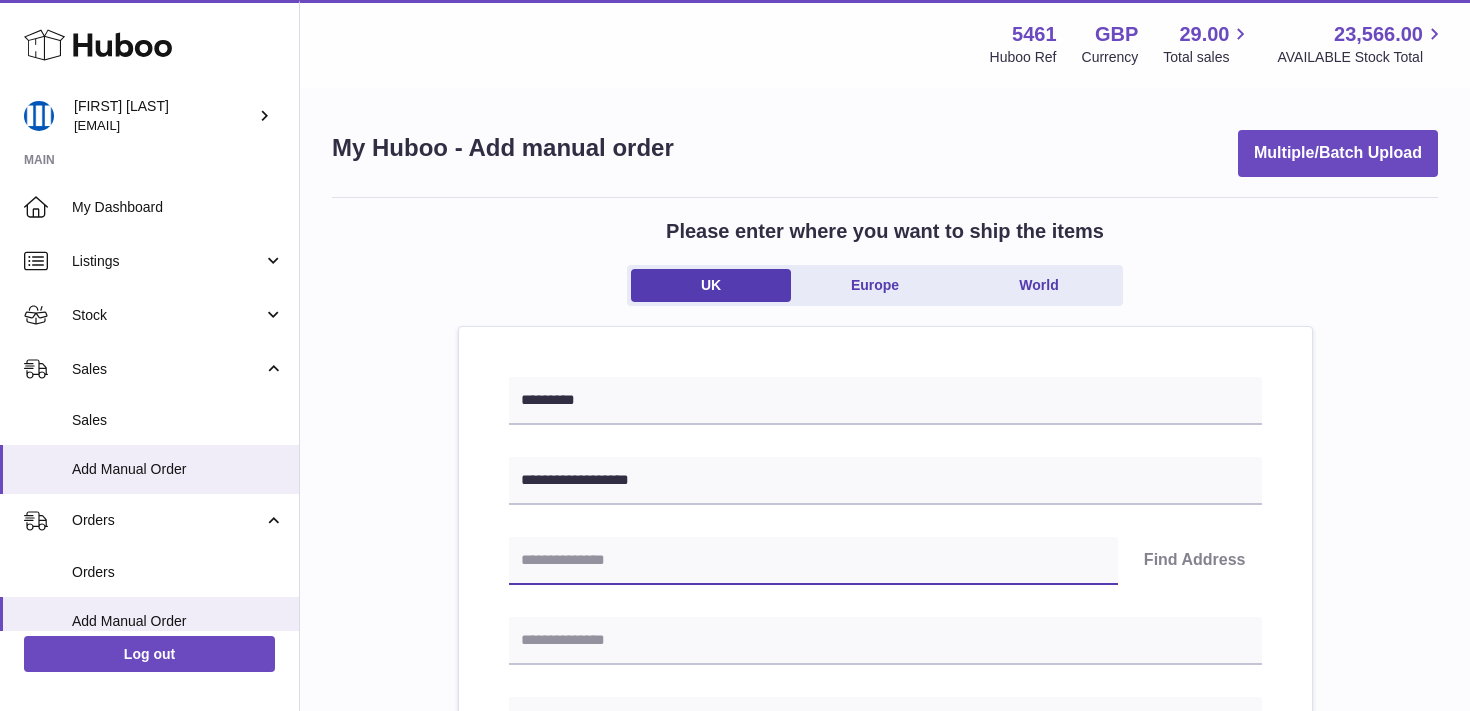 click at bounding box center (813, 561) 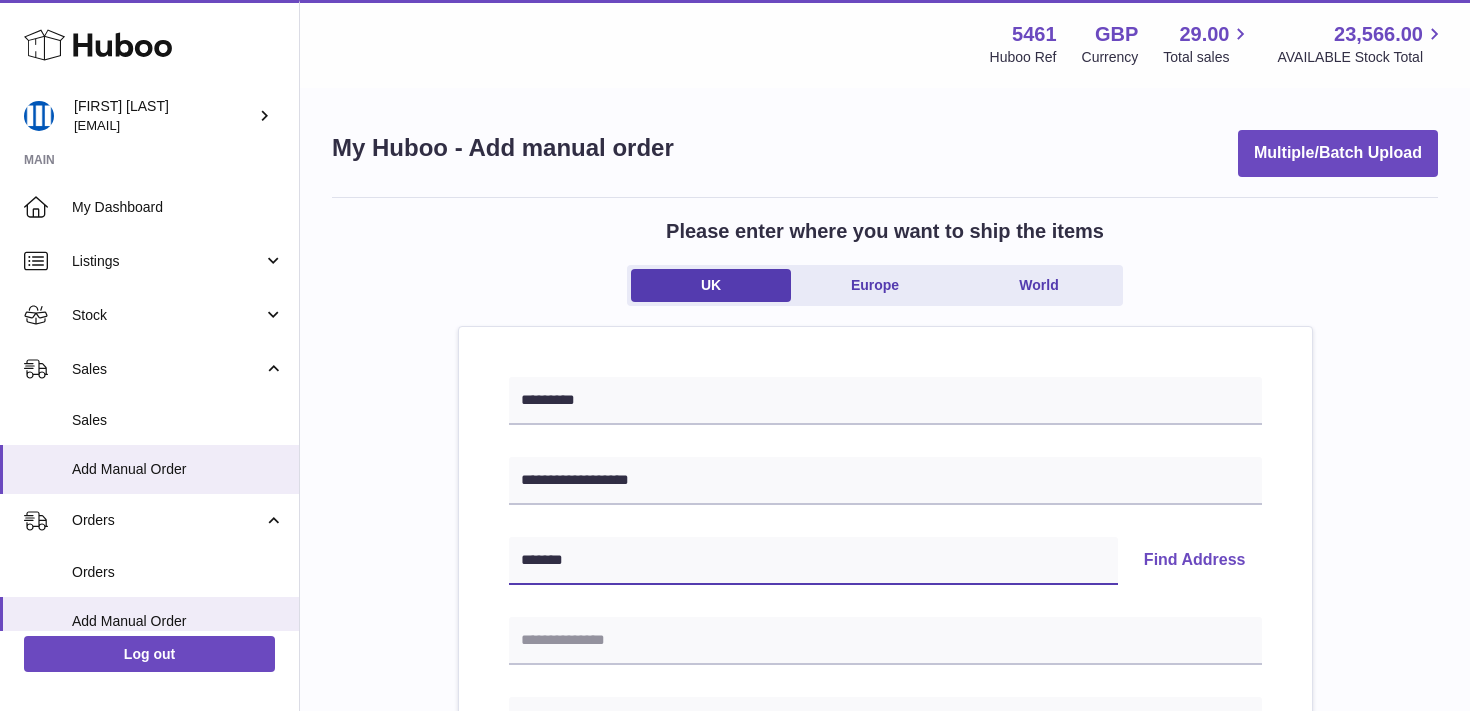 type on "*******" 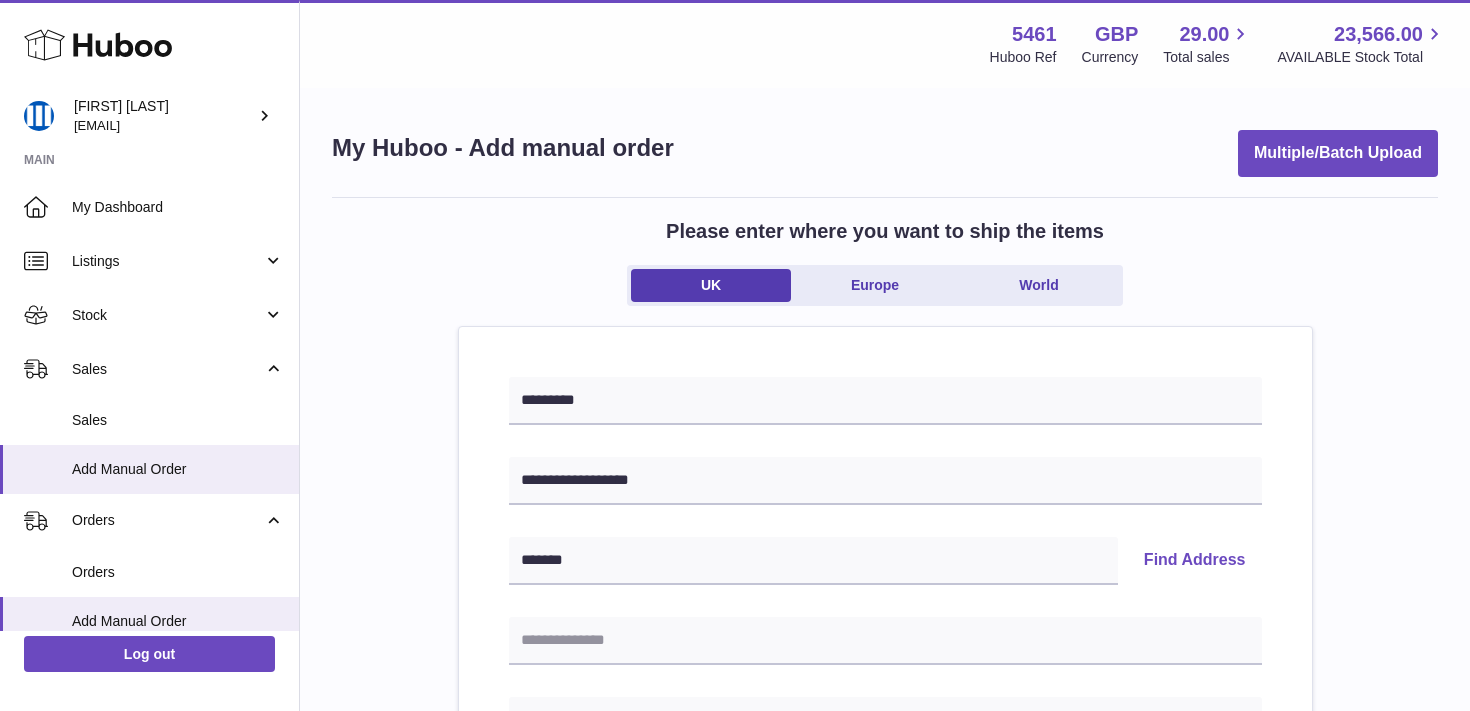 click on "Find Address" at bounding box center (1195, 561) 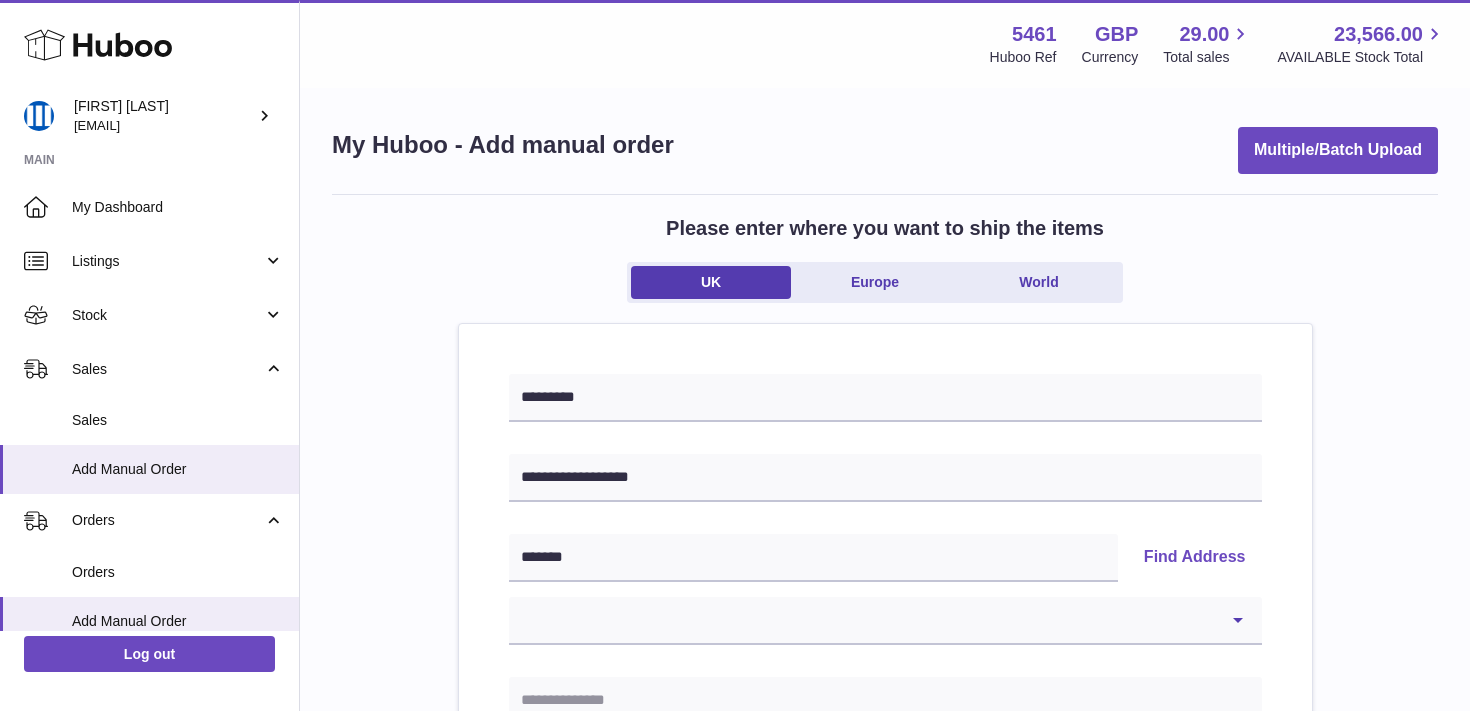 scroll, scrollTop: 4, scrollLeft: 0, axis: vertical 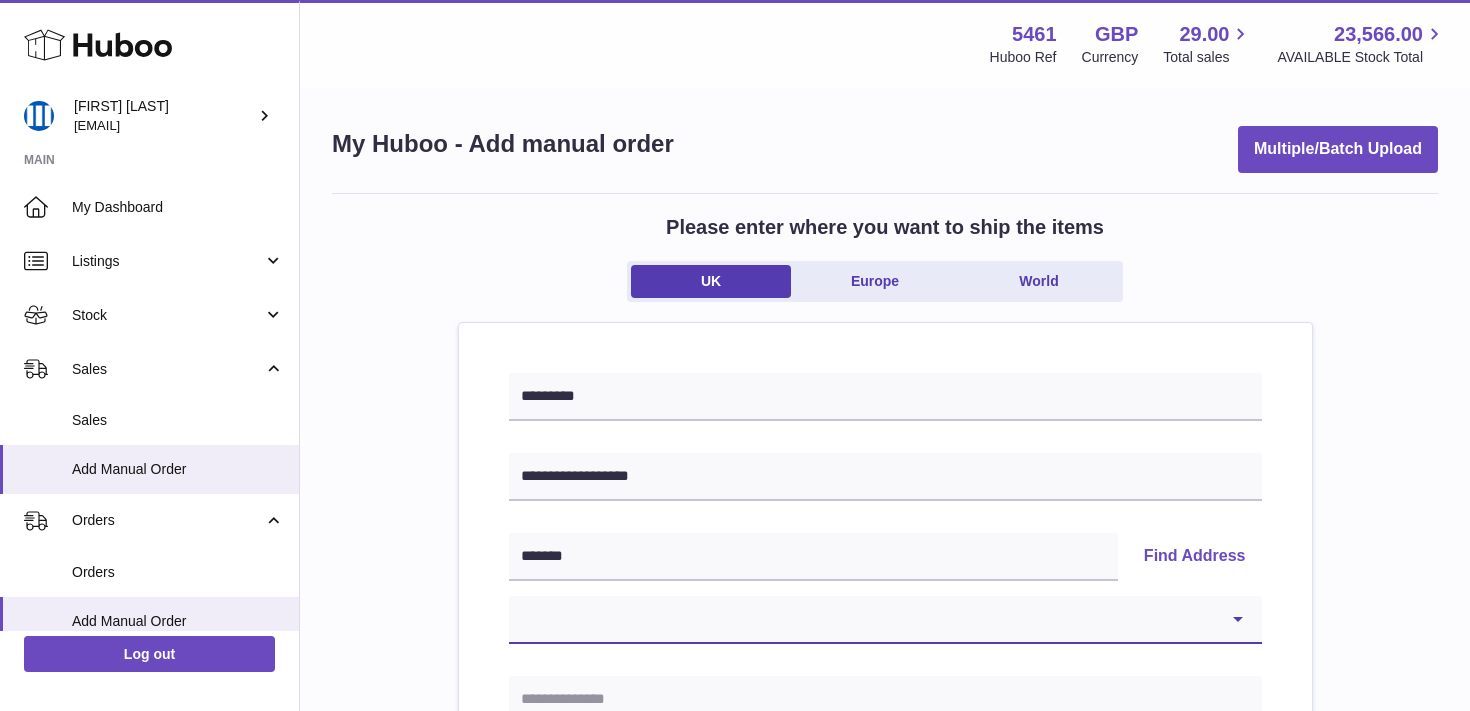 click on "**********" at bounding box center (885, 620) 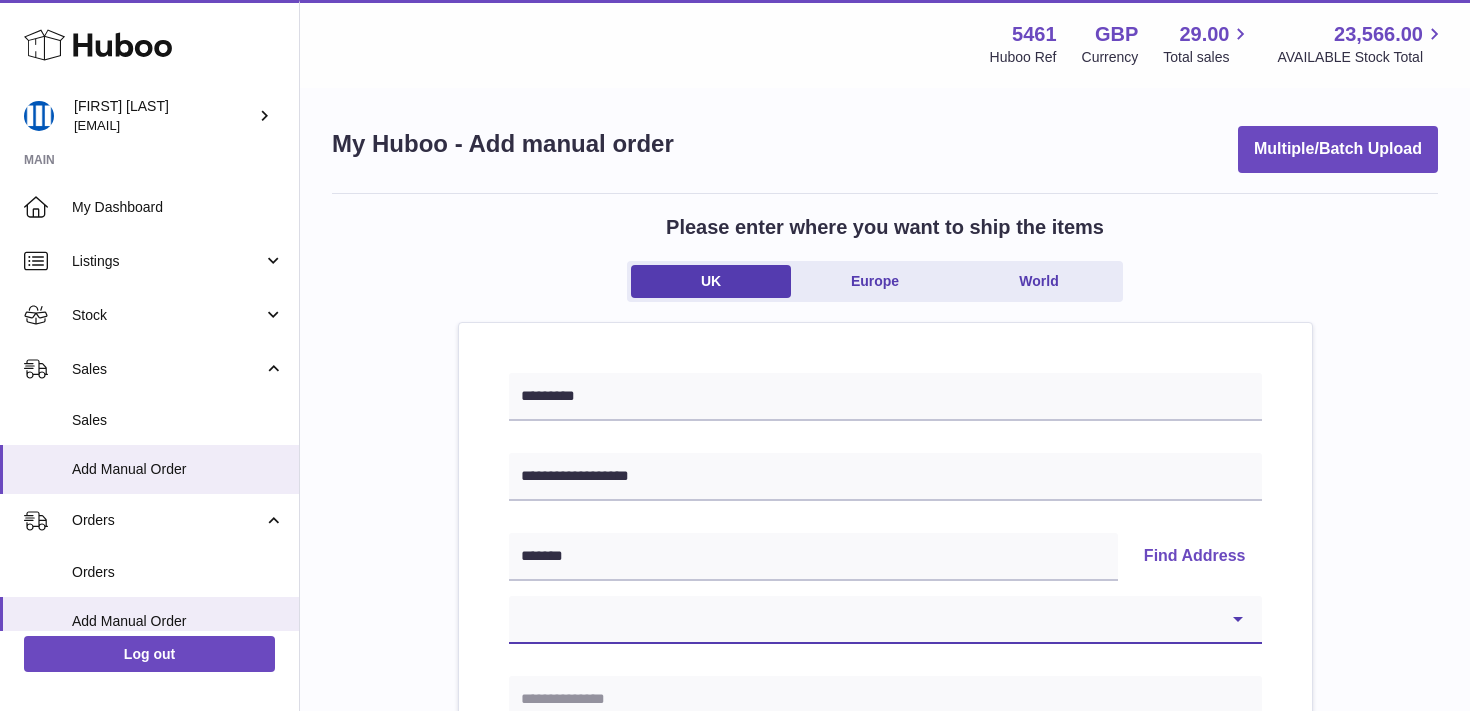 select on "**" 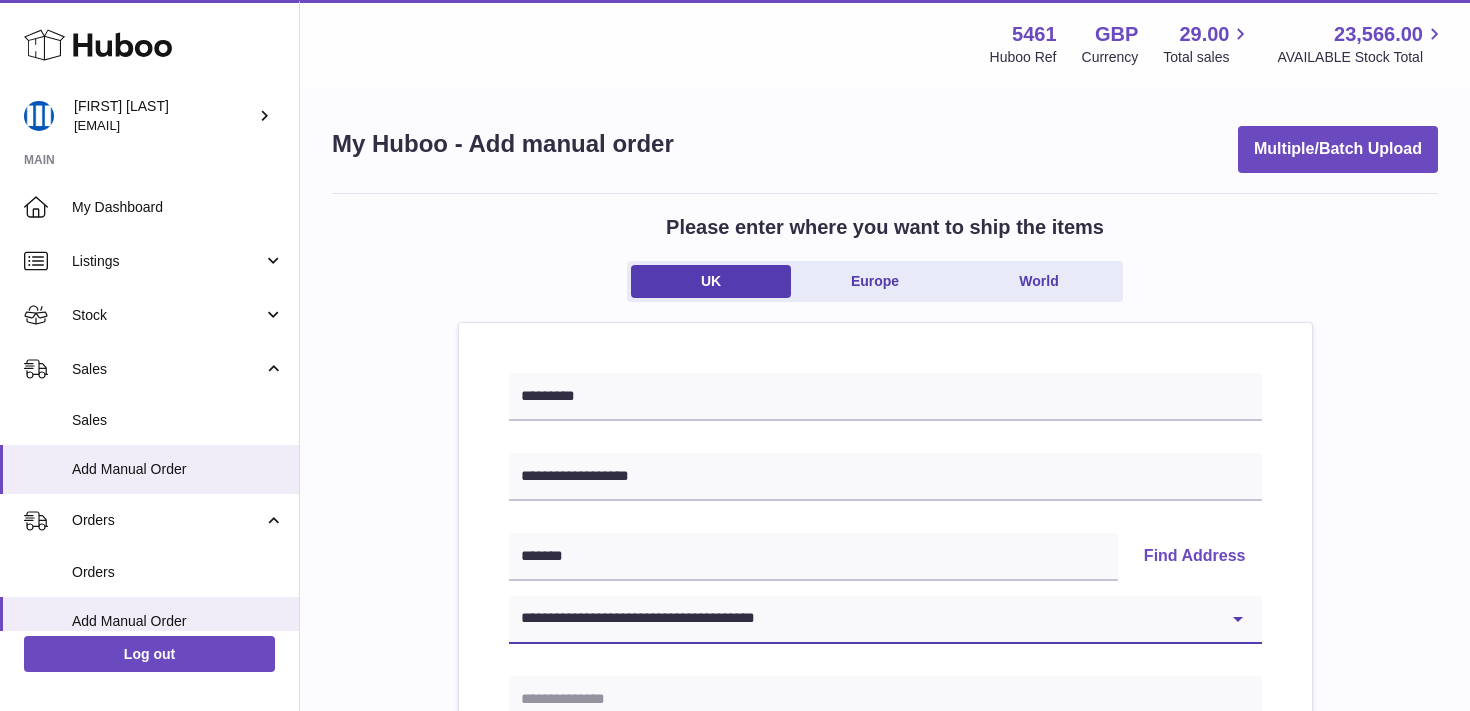 type on "*******" 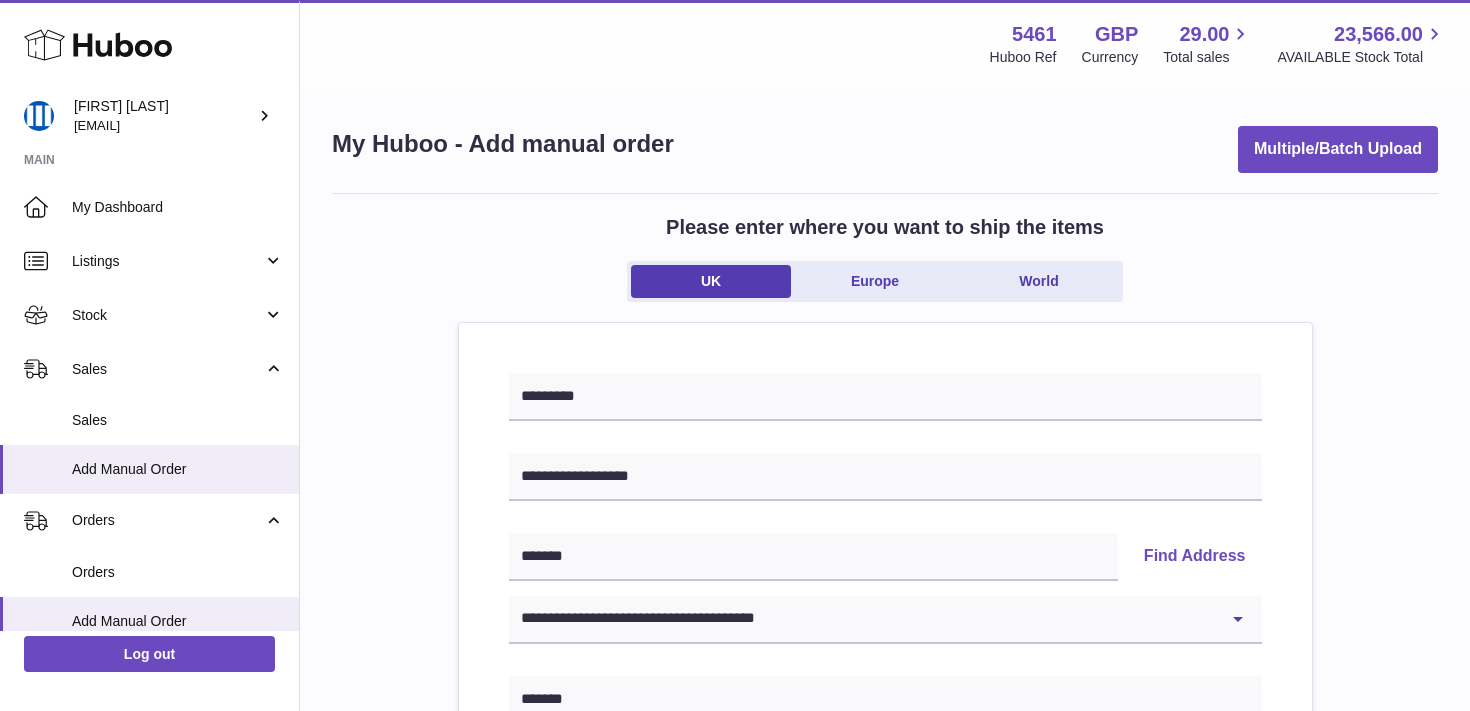 click on "**********" at bounding box center [885, 921] 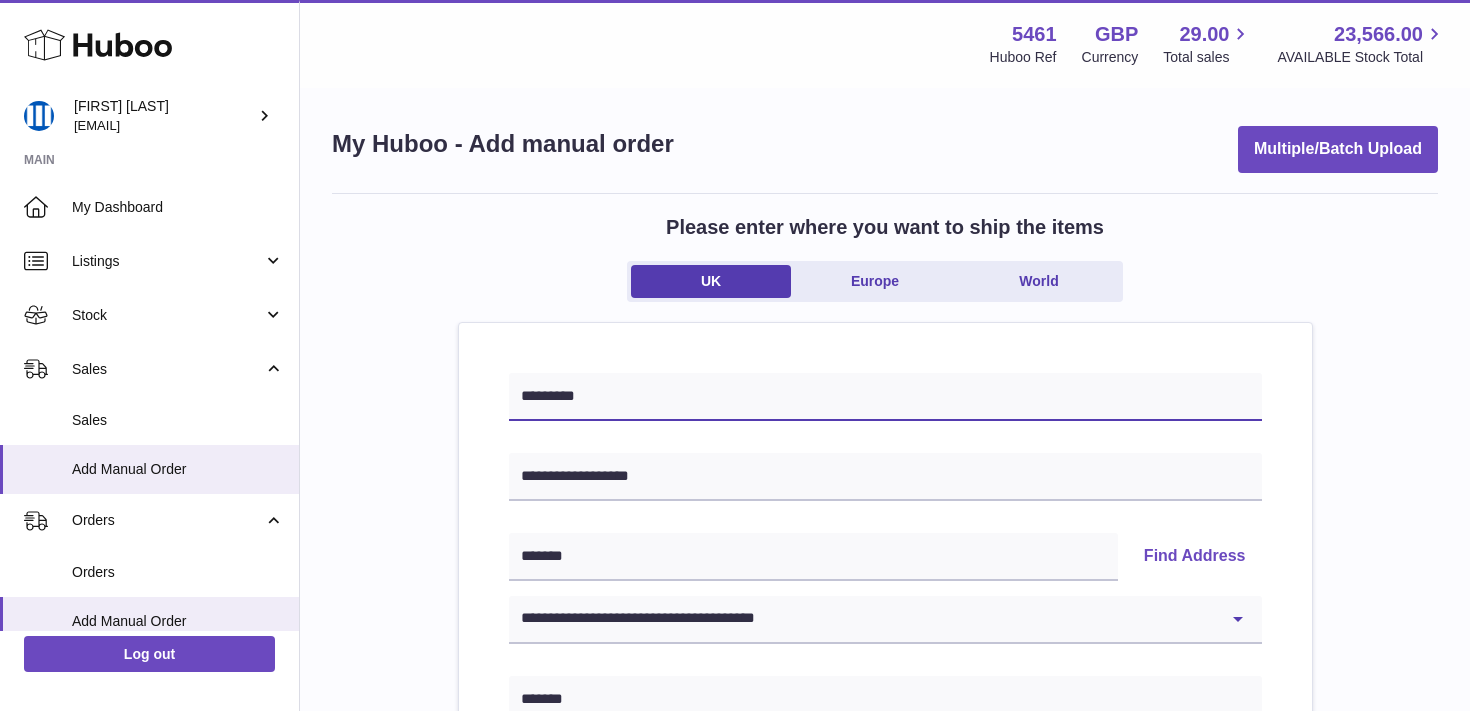 click on "*********" at bounding box center (885, 397) 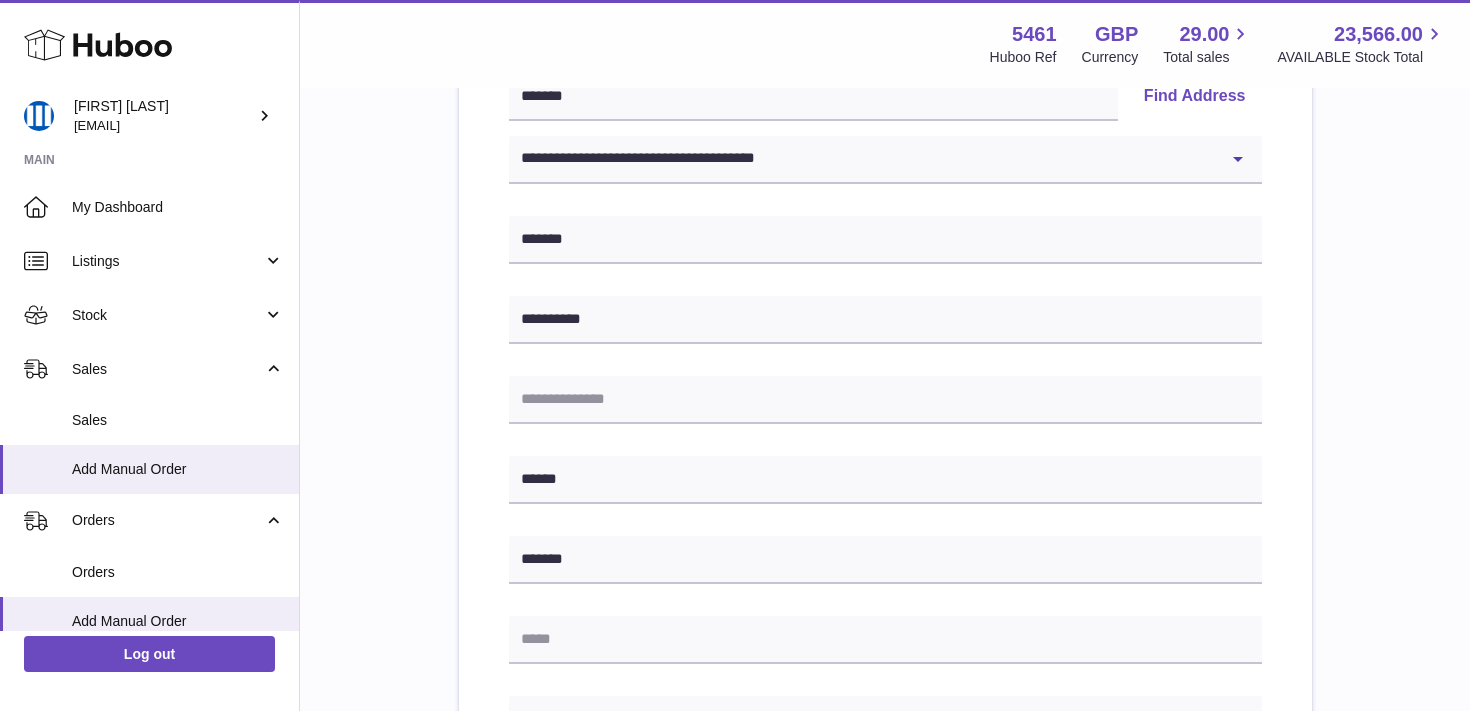 scroll, scrollTop: 784, scrollLeft: 0, axis: vertical 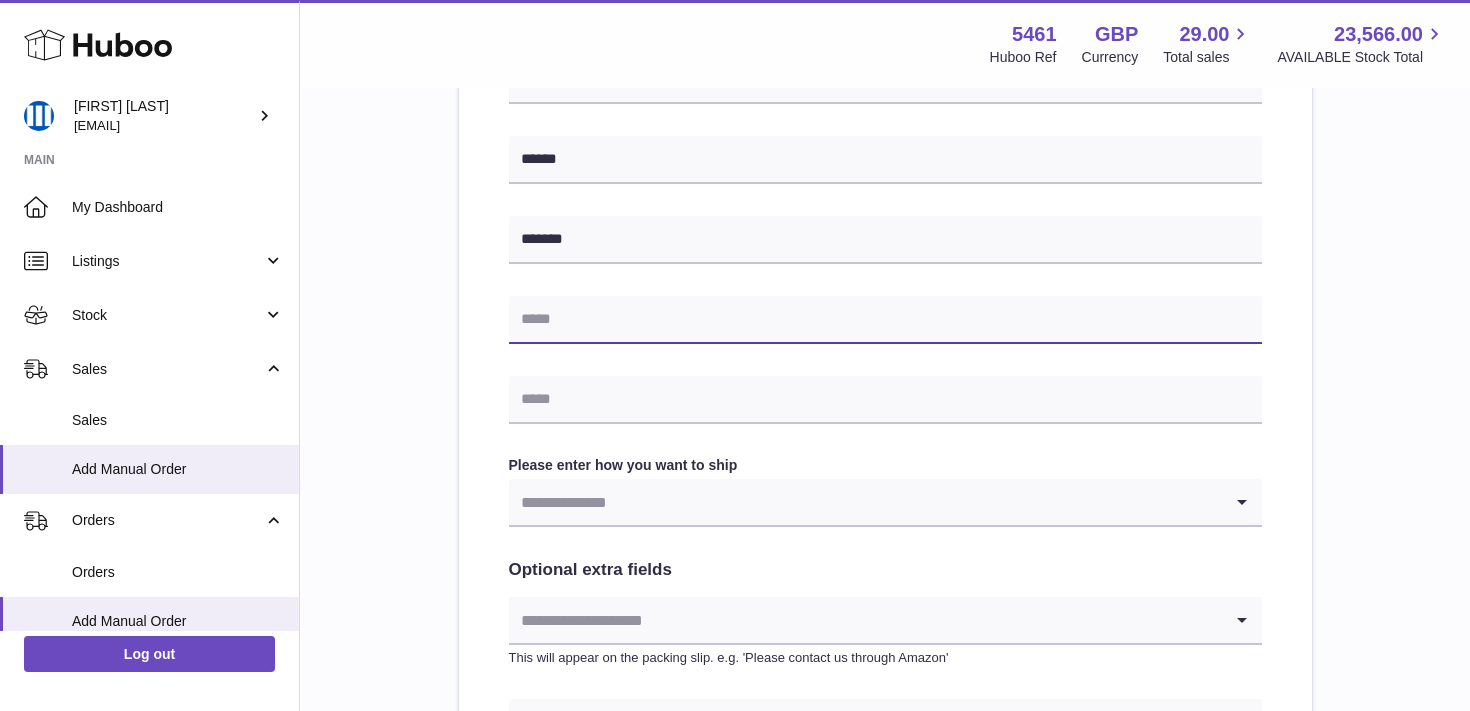 click at bounding box center [885, 320] 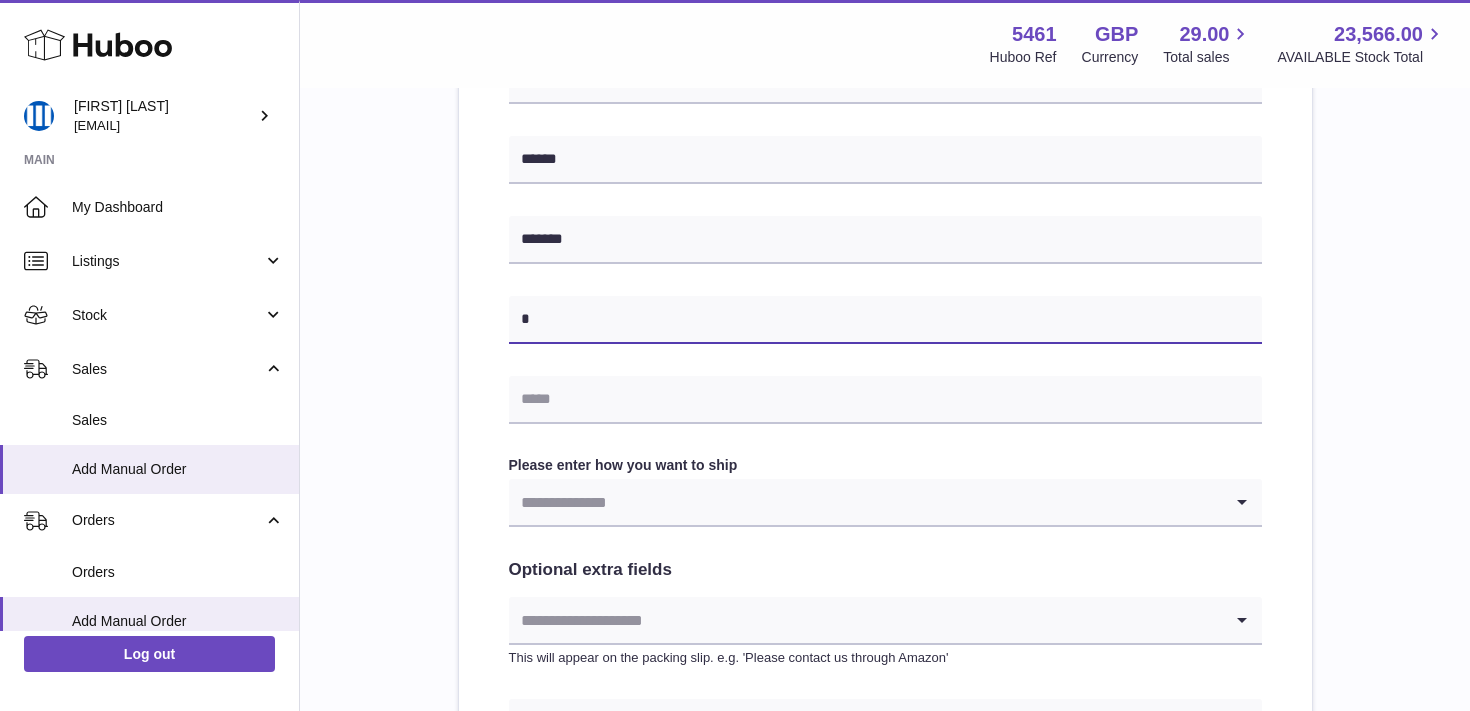 paste on "**********" 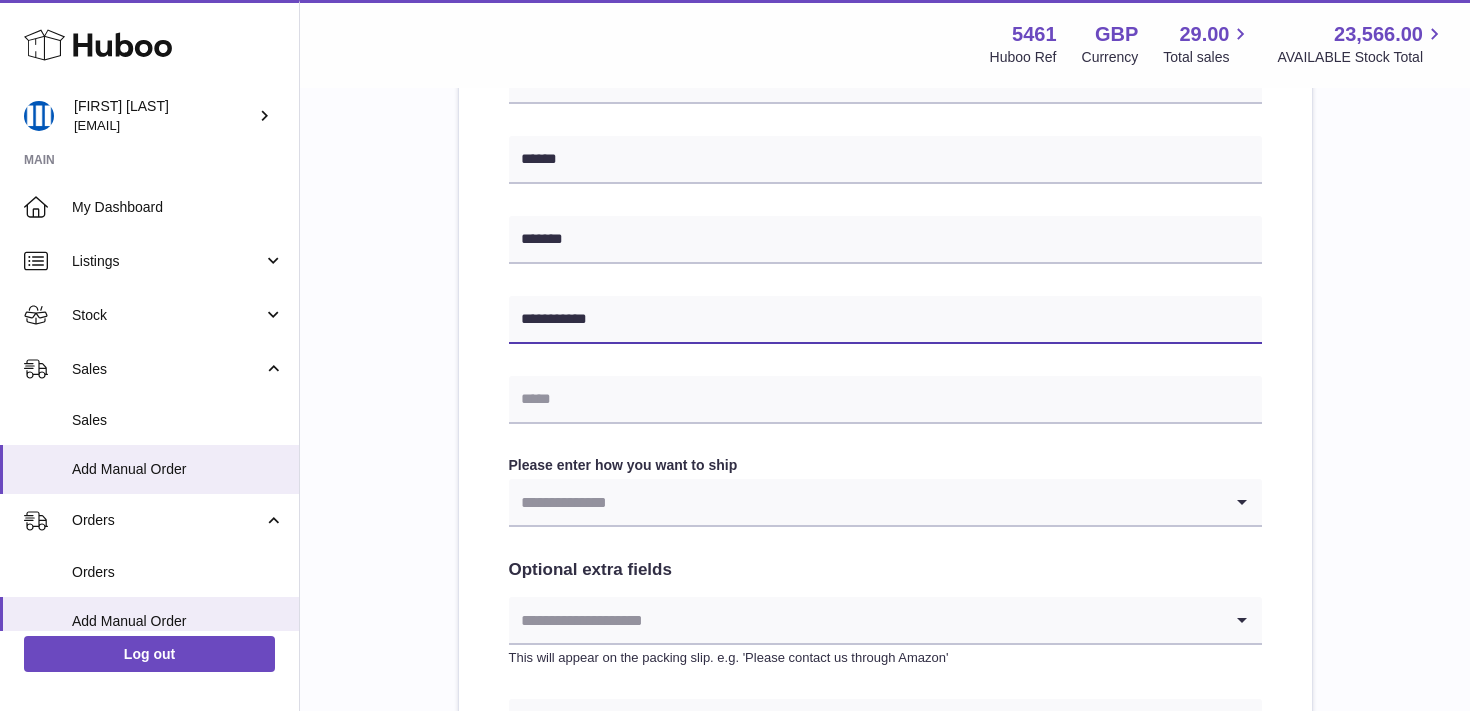 type on "**********" 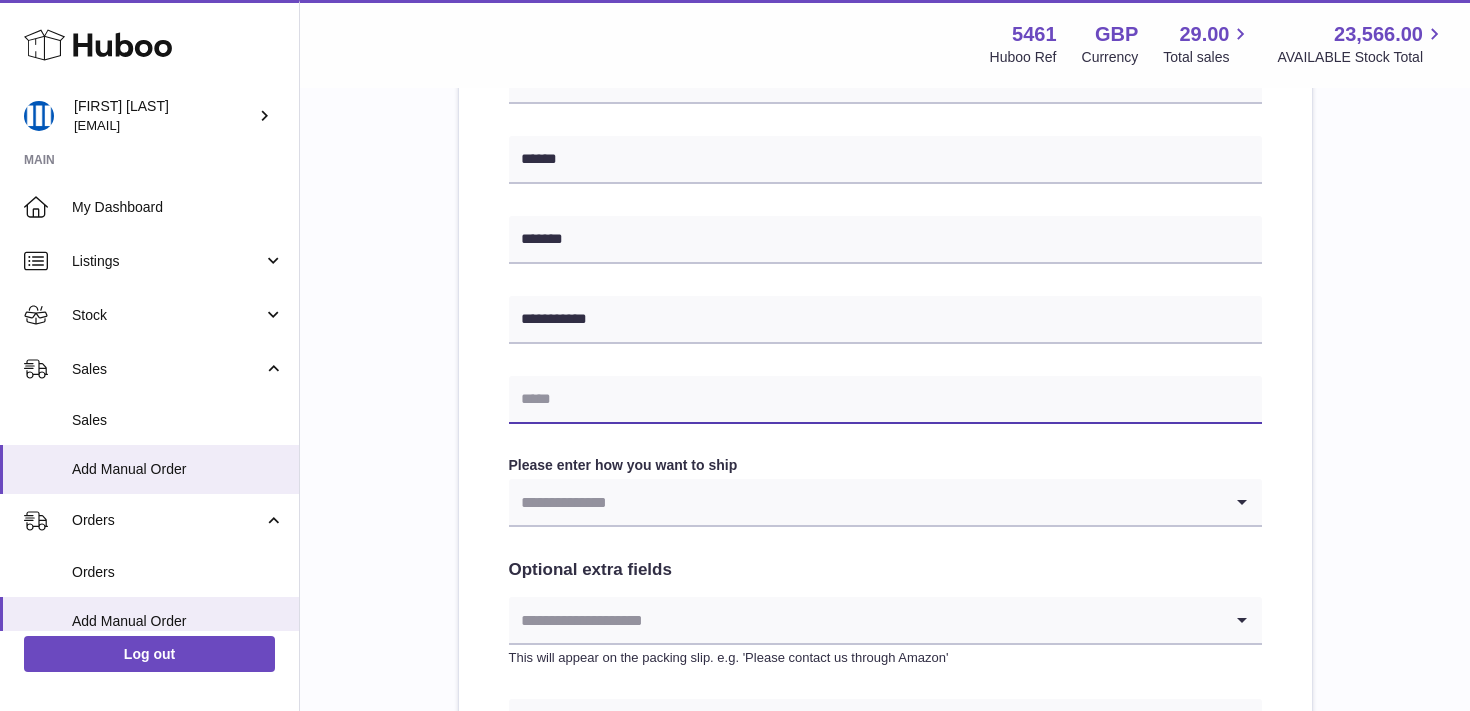 click at bounding box center (885, 400) 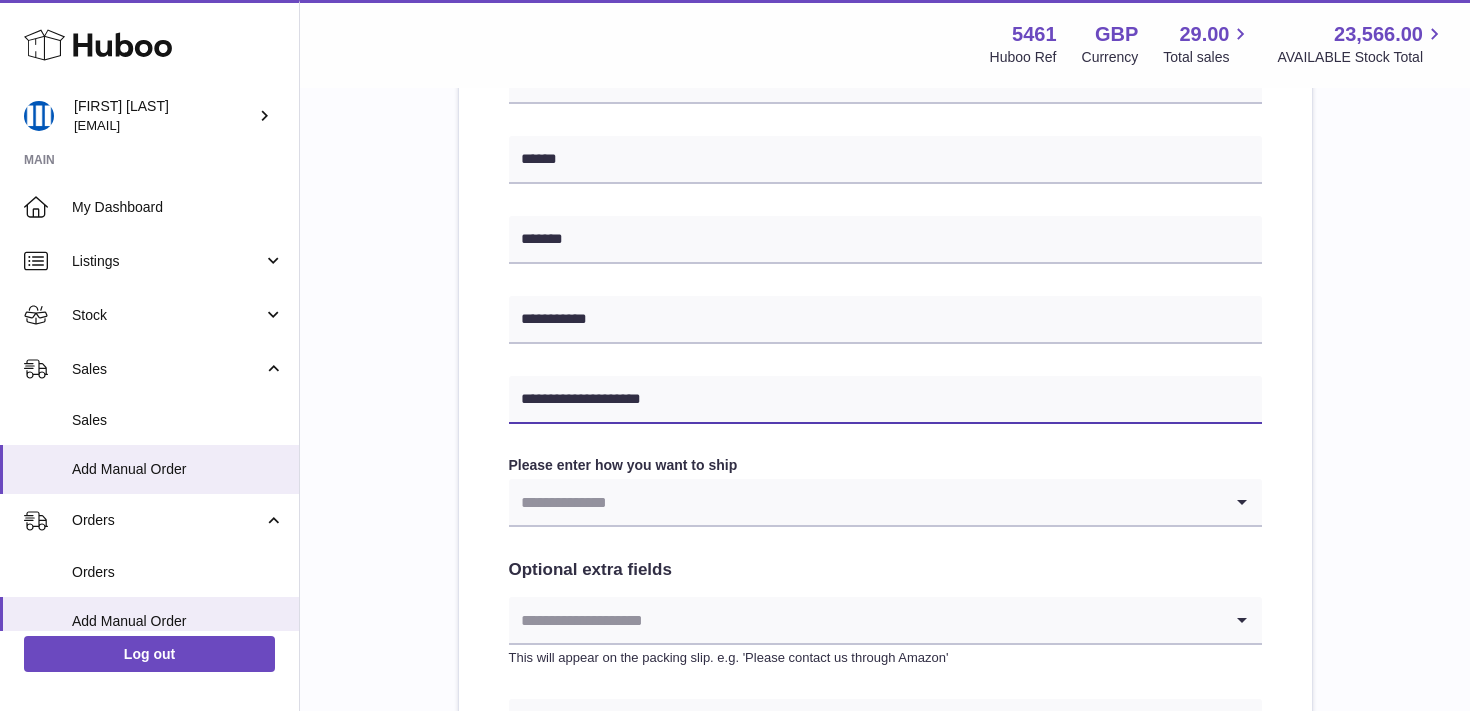 type on "**********" 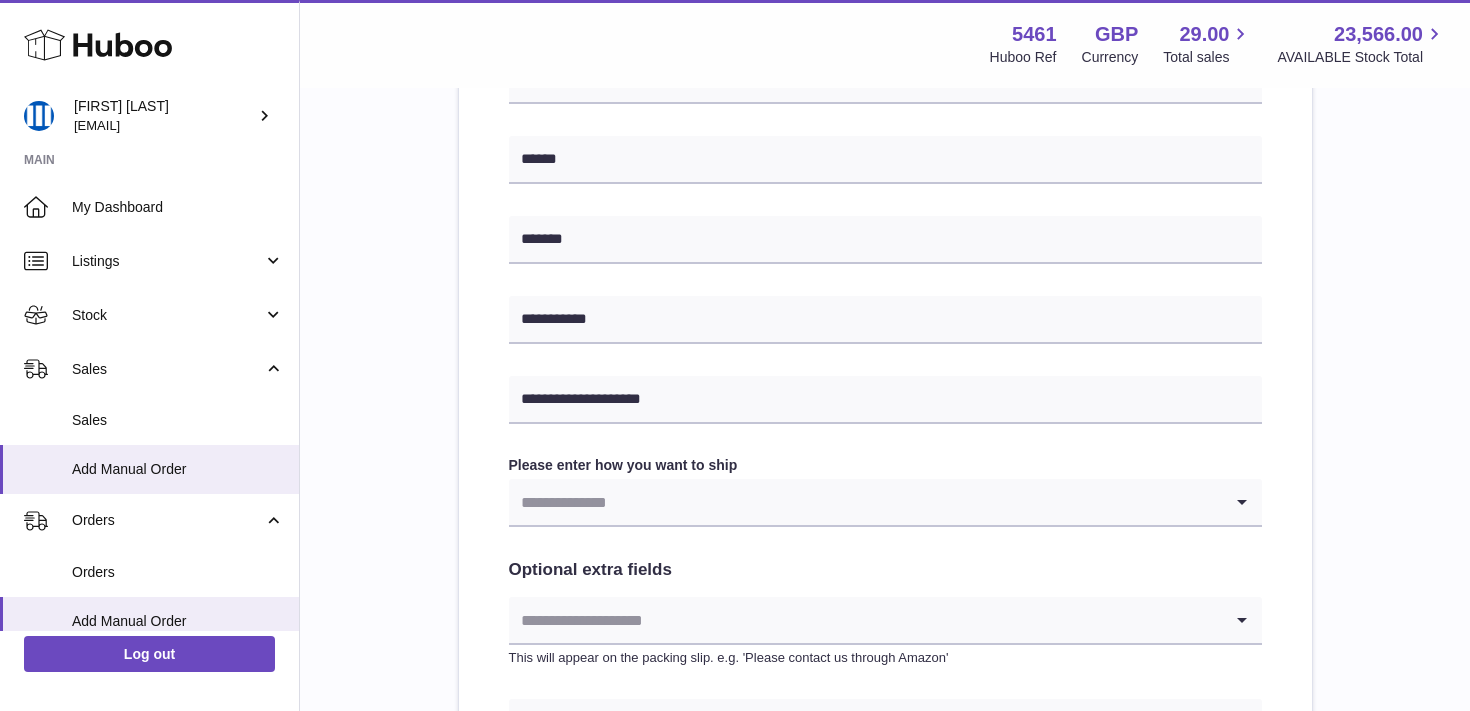 click at bounding box center [865, 502] 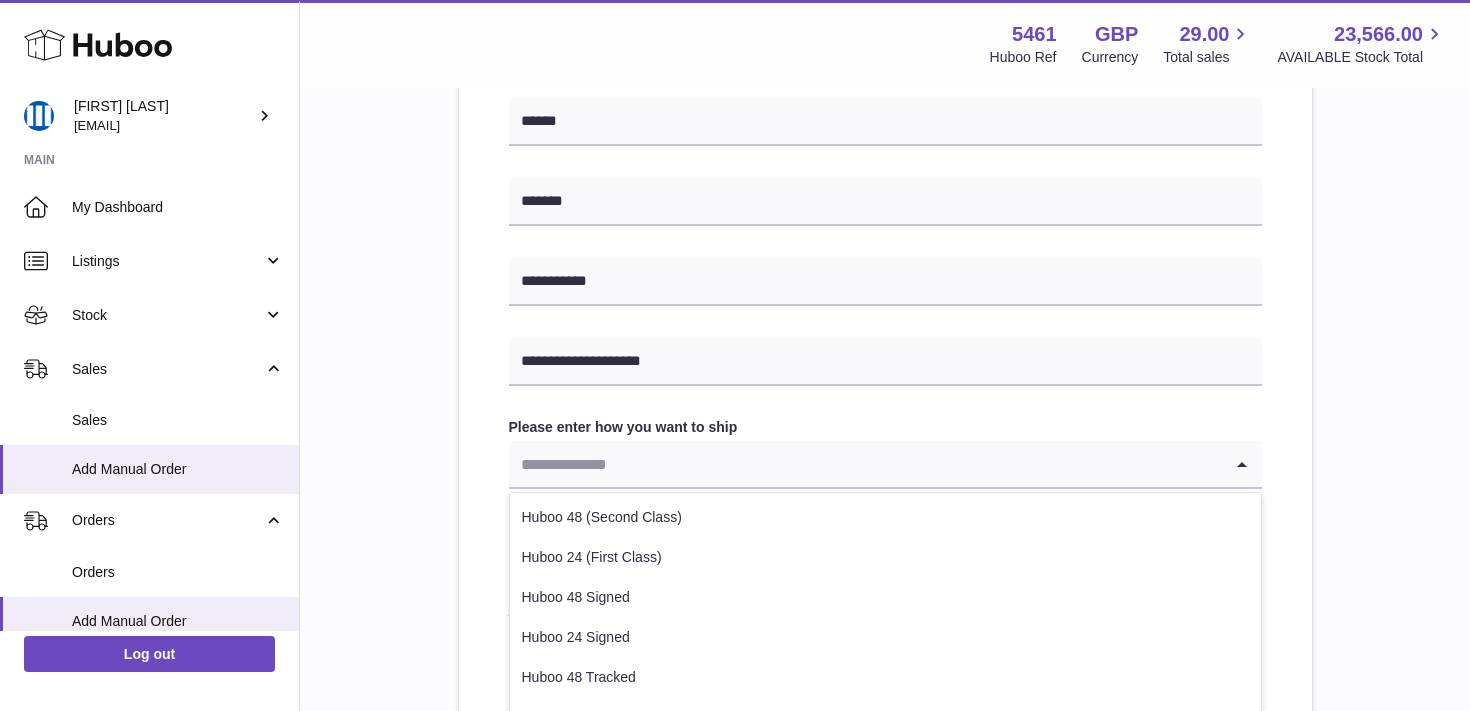 scroll, scrollTop: 913, scrollLeft: 0, axis: vertical 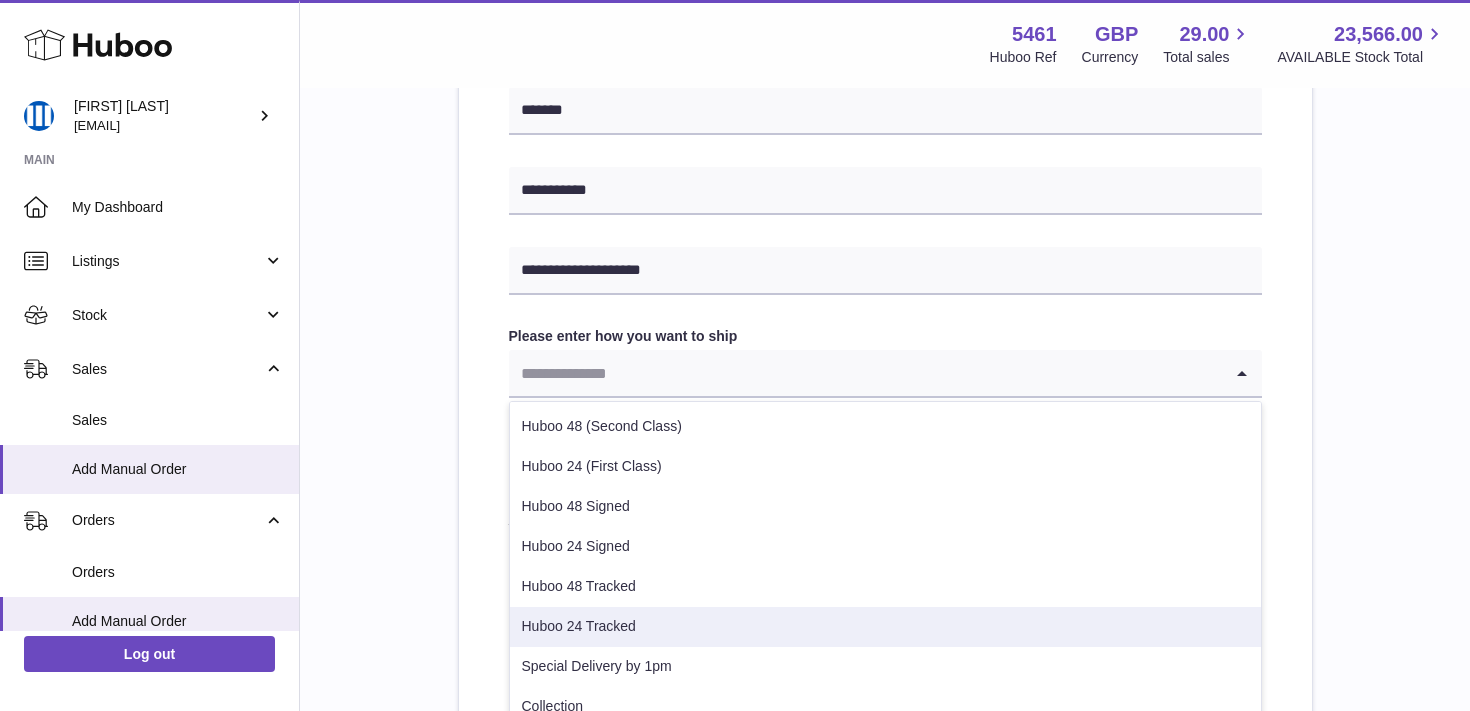 click on "Huboo 24 Tracked" at bounding box center [885, 627] 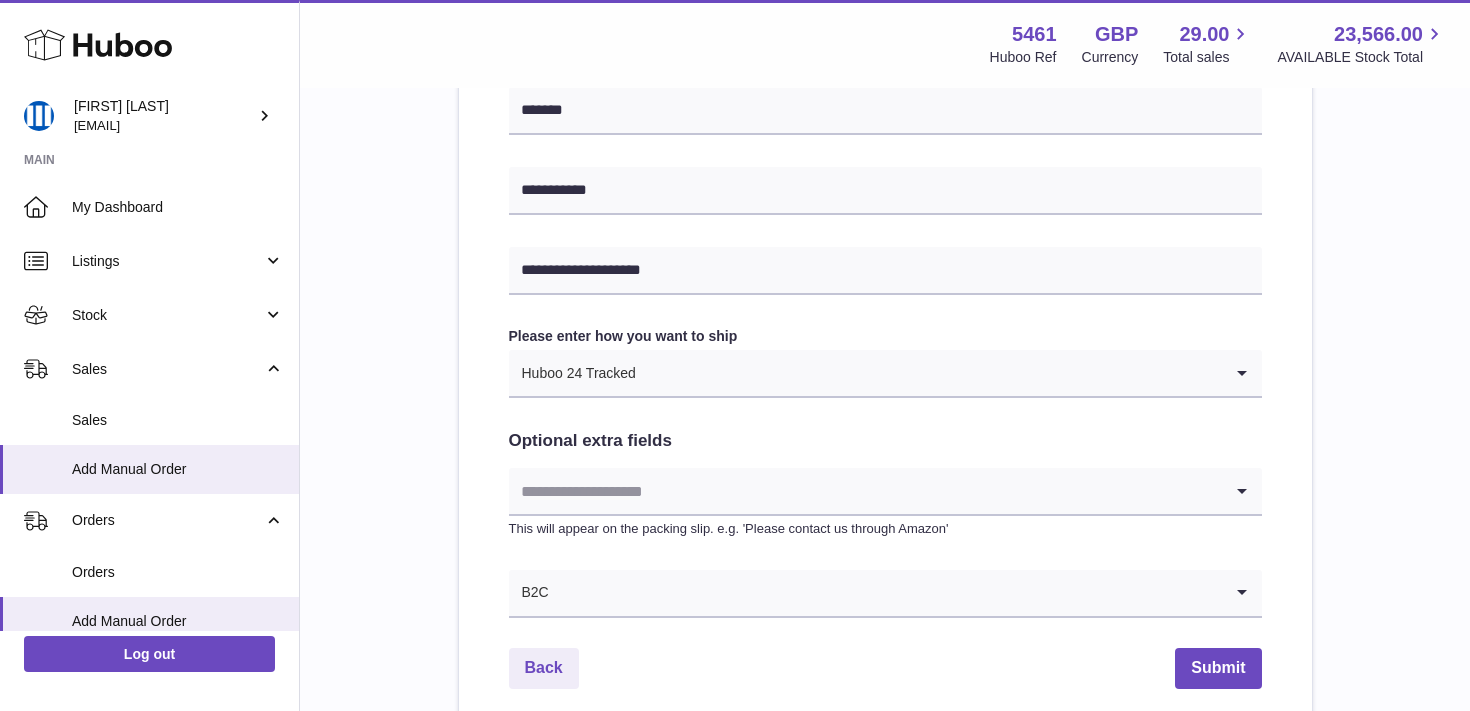click on "**********" at bounding box center (885, 12) 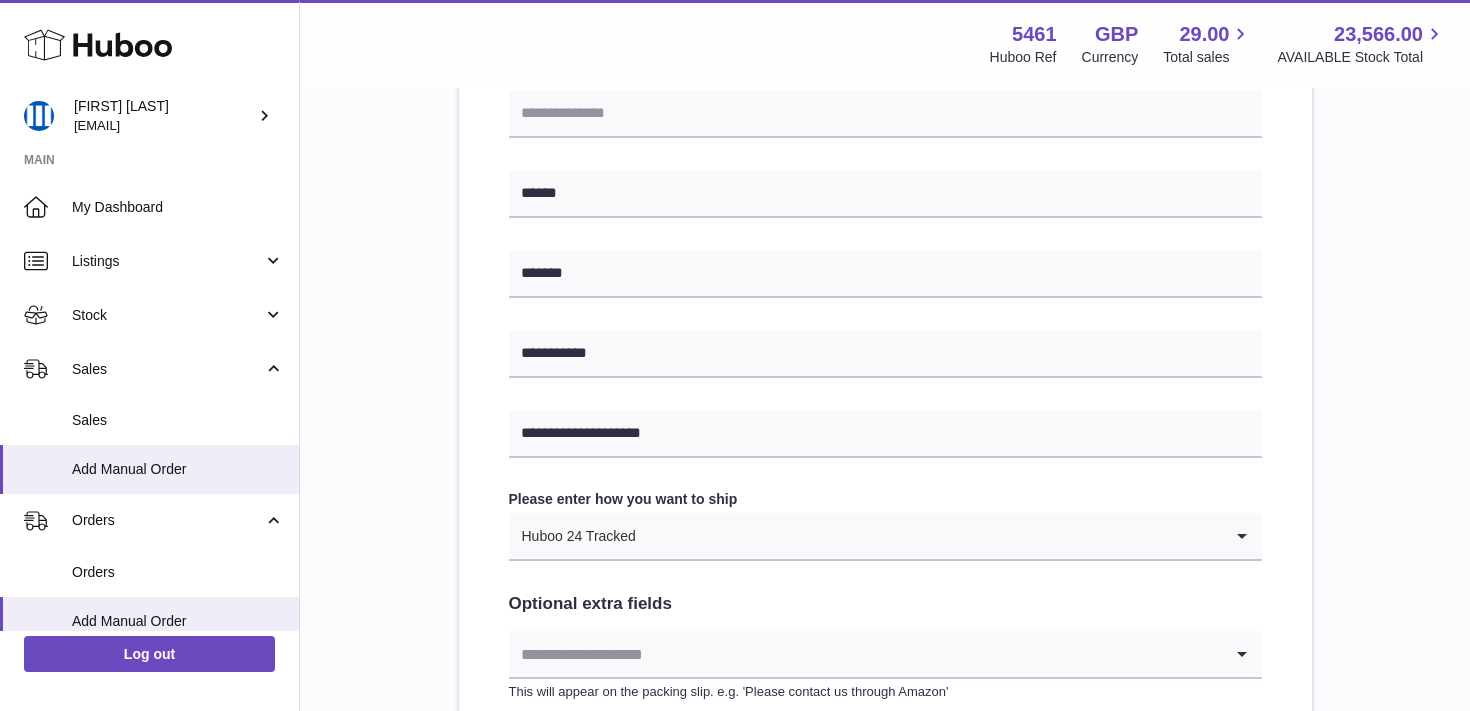 scroll, scrollTop: 1099, scrollLeft: 0, axis: vertical 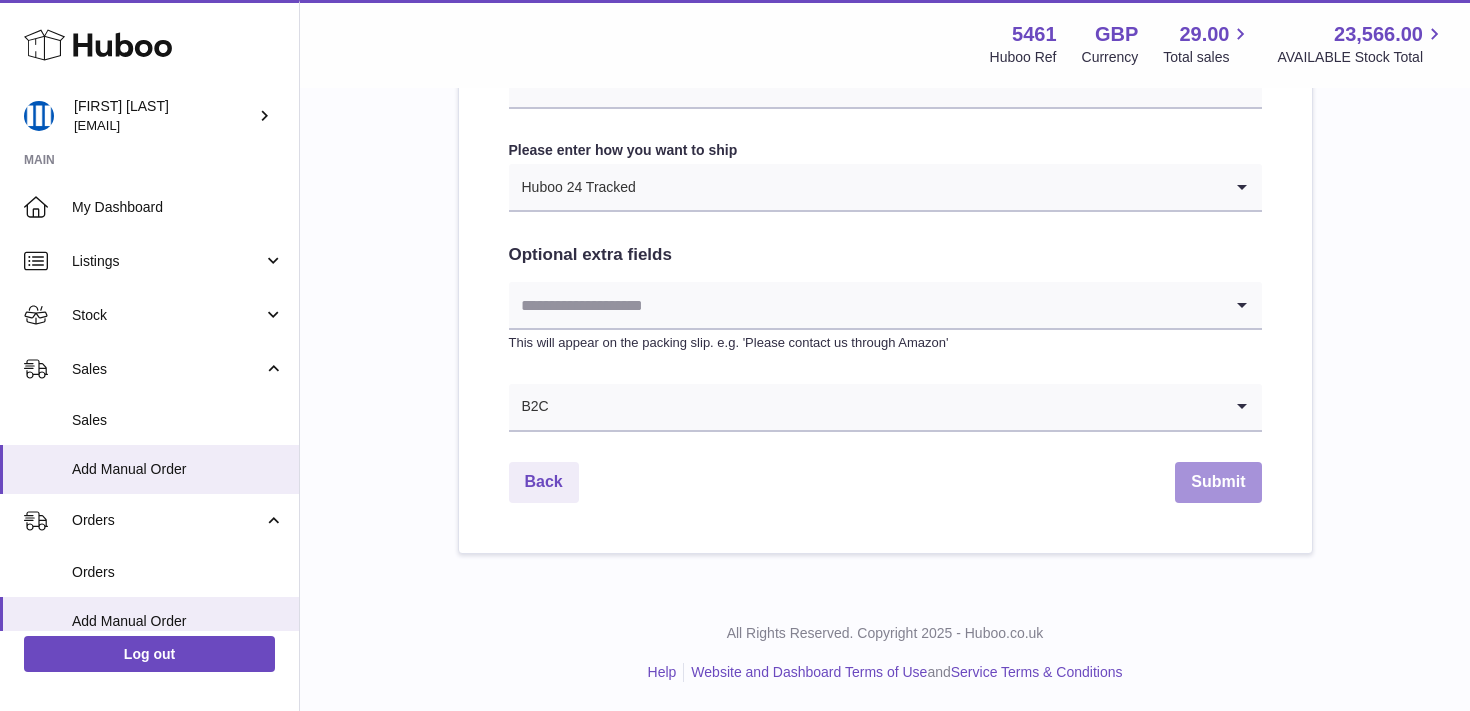 click on "Submit" at bounding box center [1218, 482] 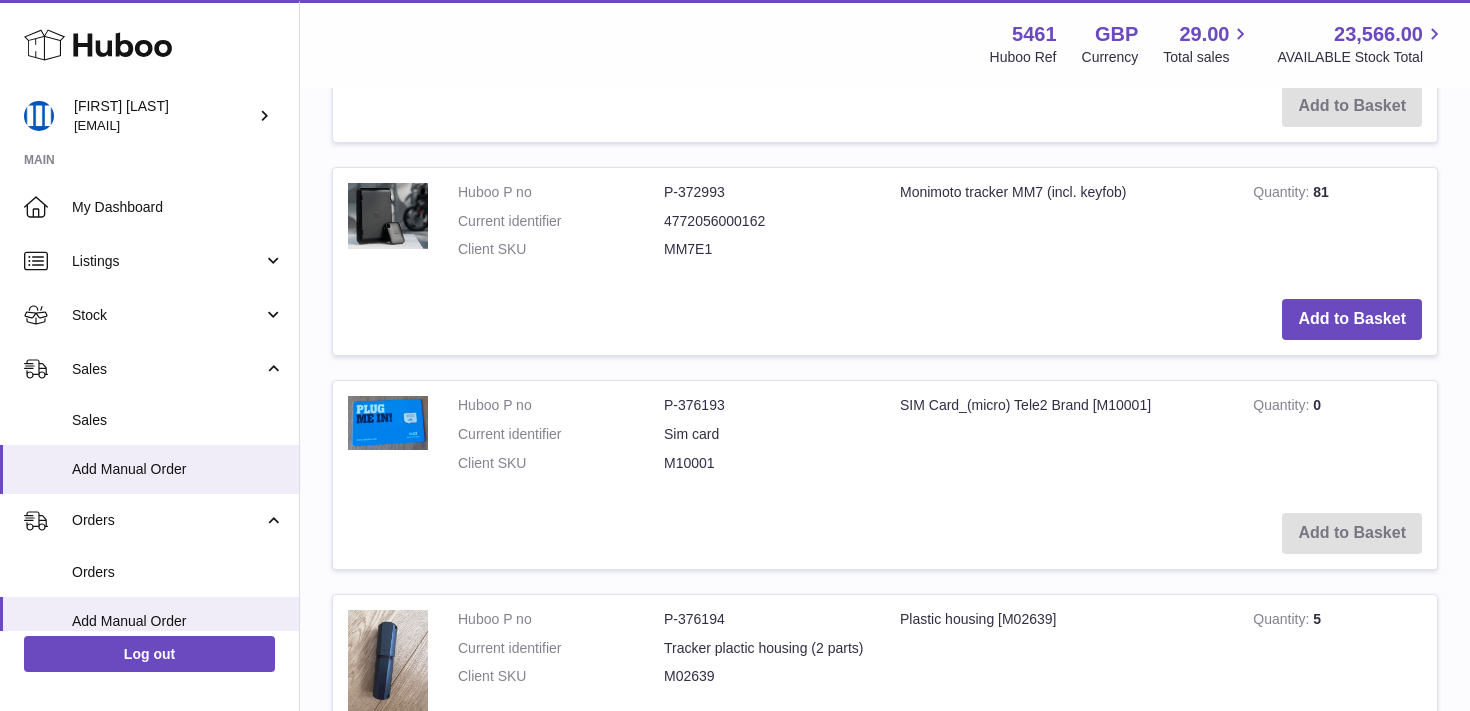 scroll, scrollTop: 0, scrollLeft: 0, axis: both 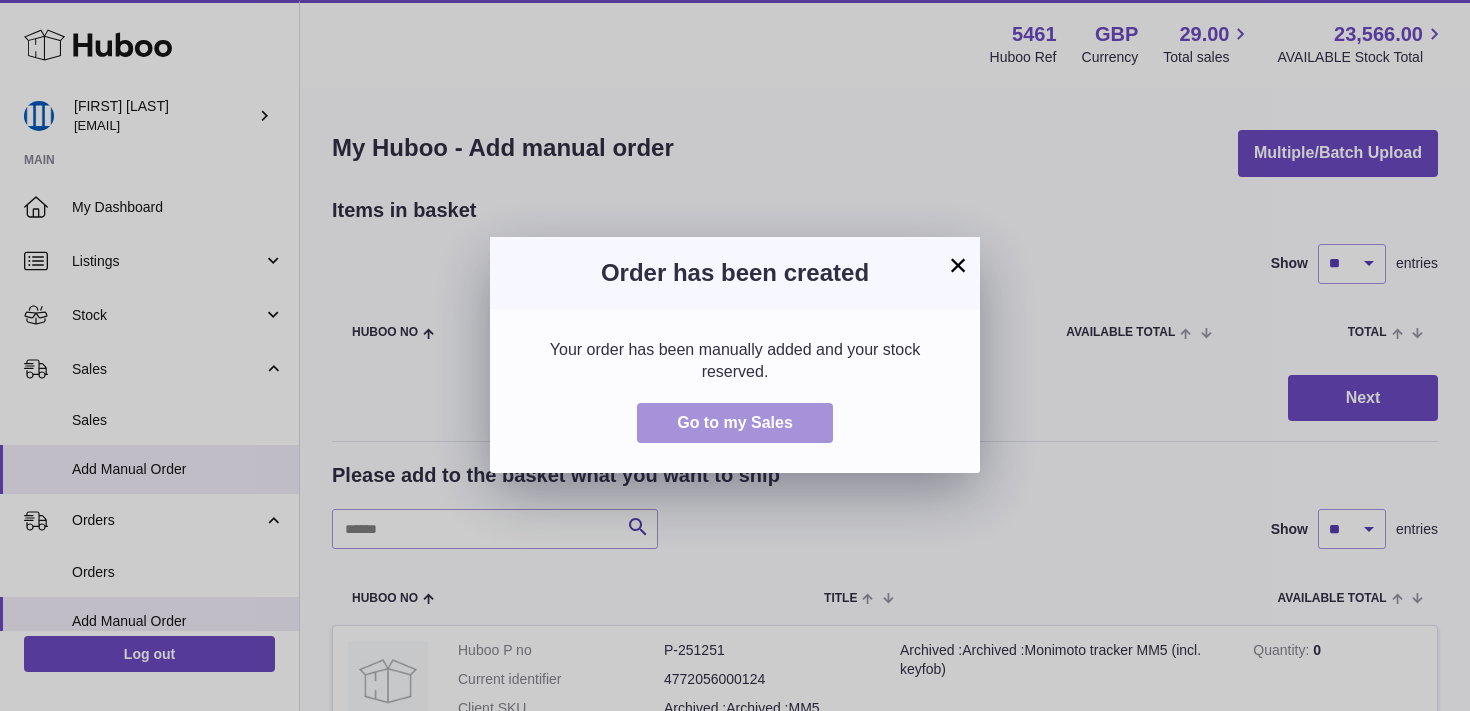 click on "Go to my Sales" at bounding box center (735, 423) 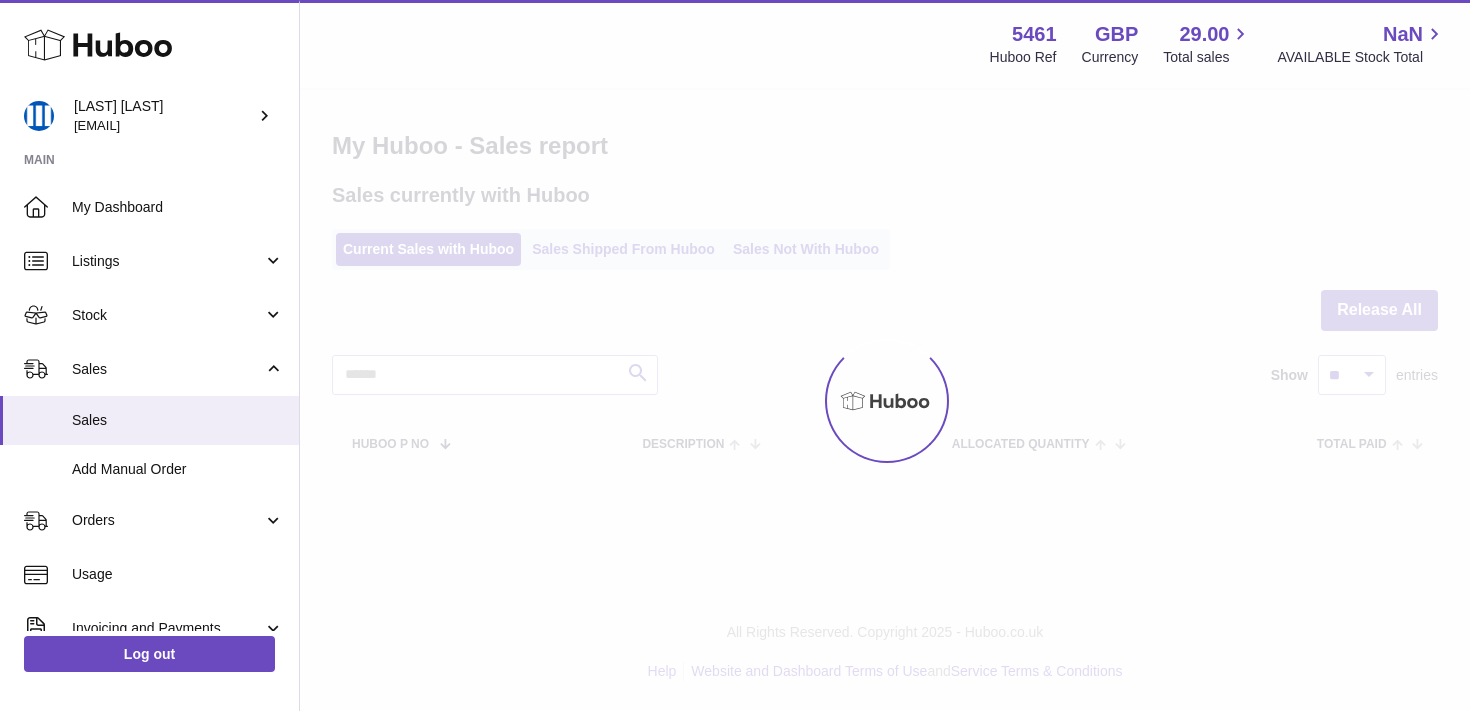 scroll, scrollTop: 0, scrollLeft: 0, axis: both 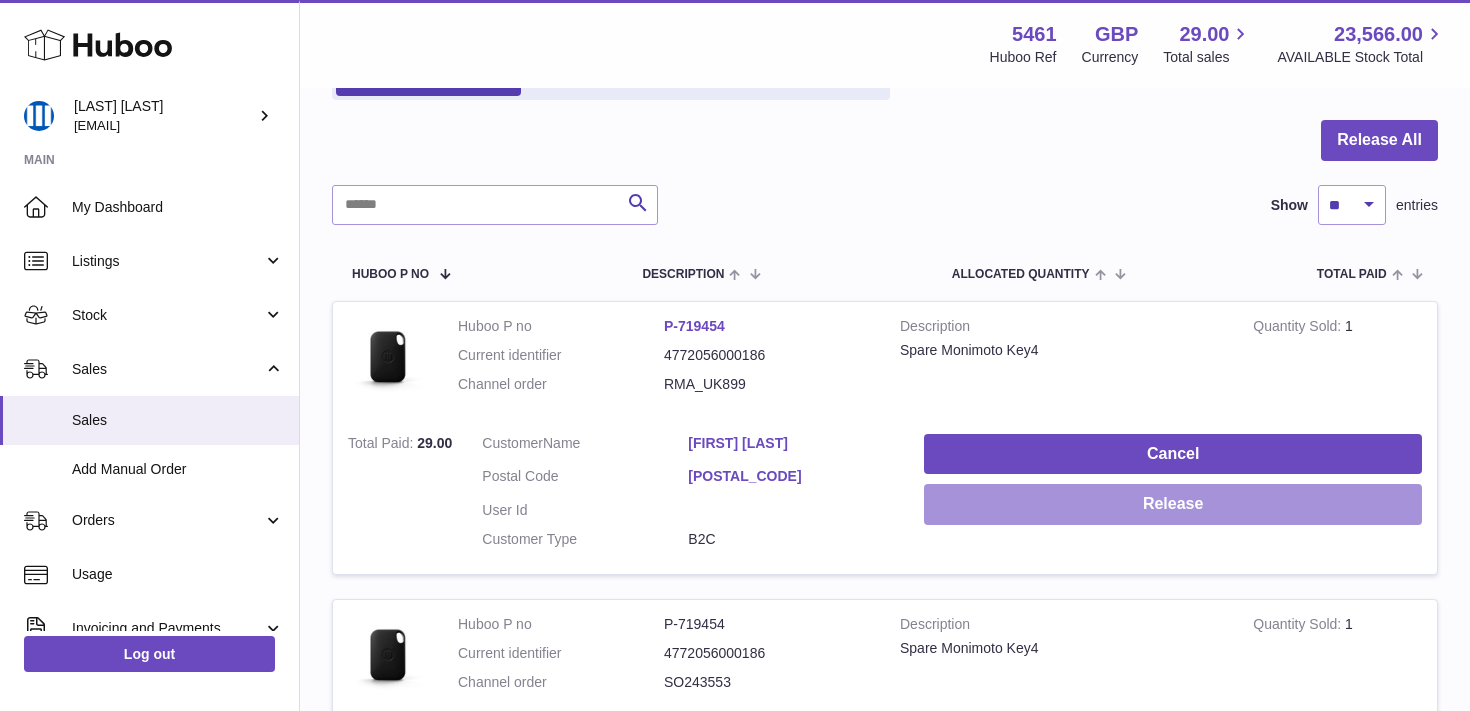 click on "Release" at bounding box center [1173, 504] 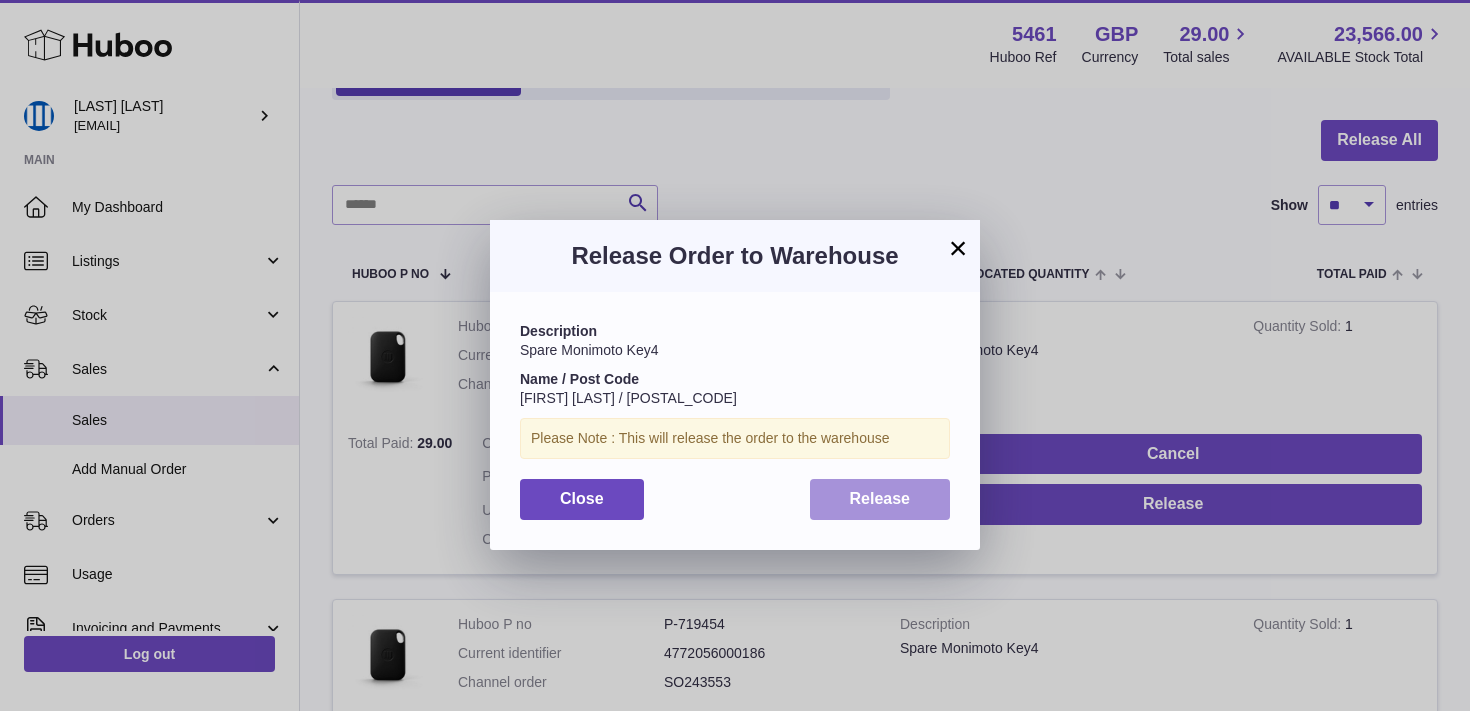 click on "Release" at bounding box center [880, 498] 